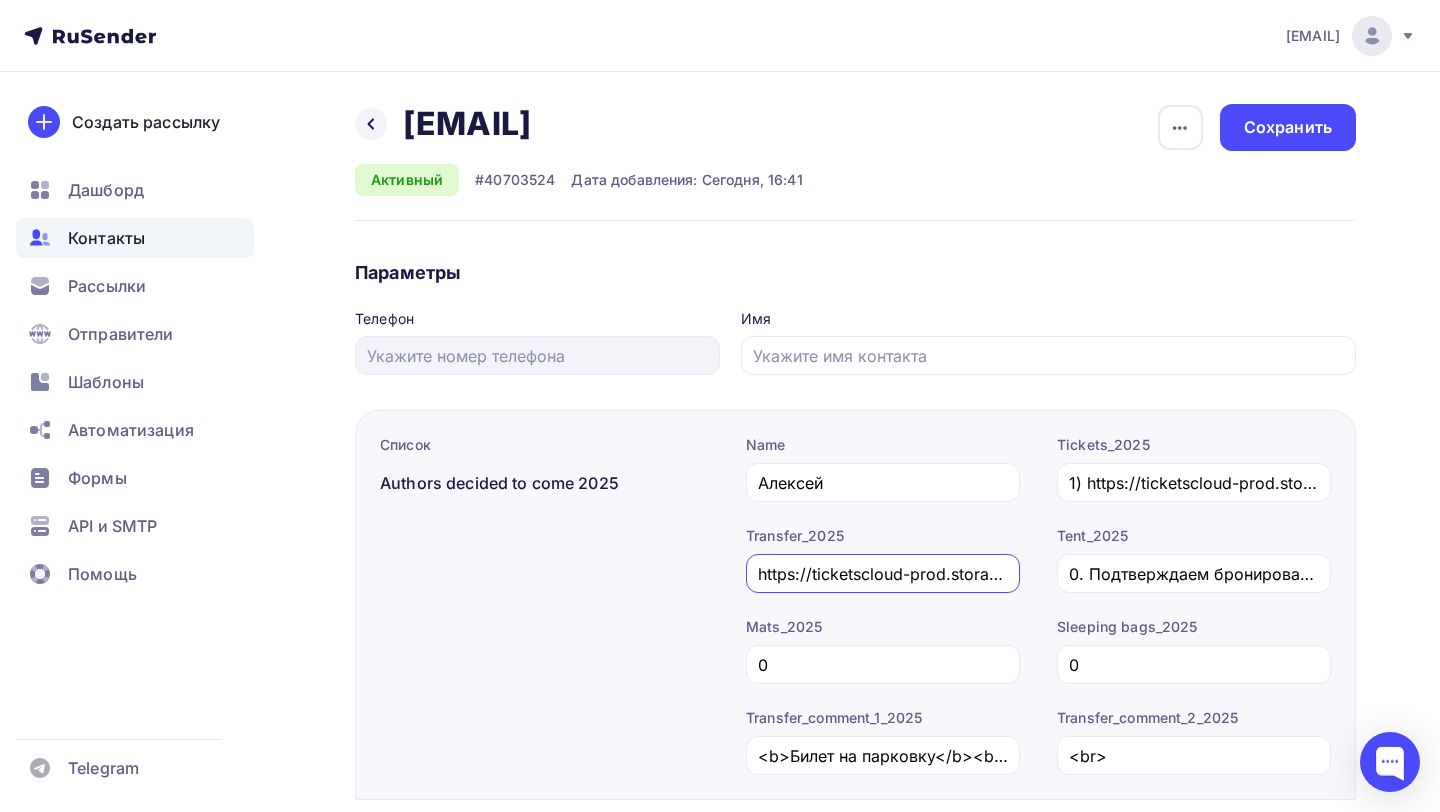 scroll, scrollTop: 47, scrollLeft: 0, axis: vertical 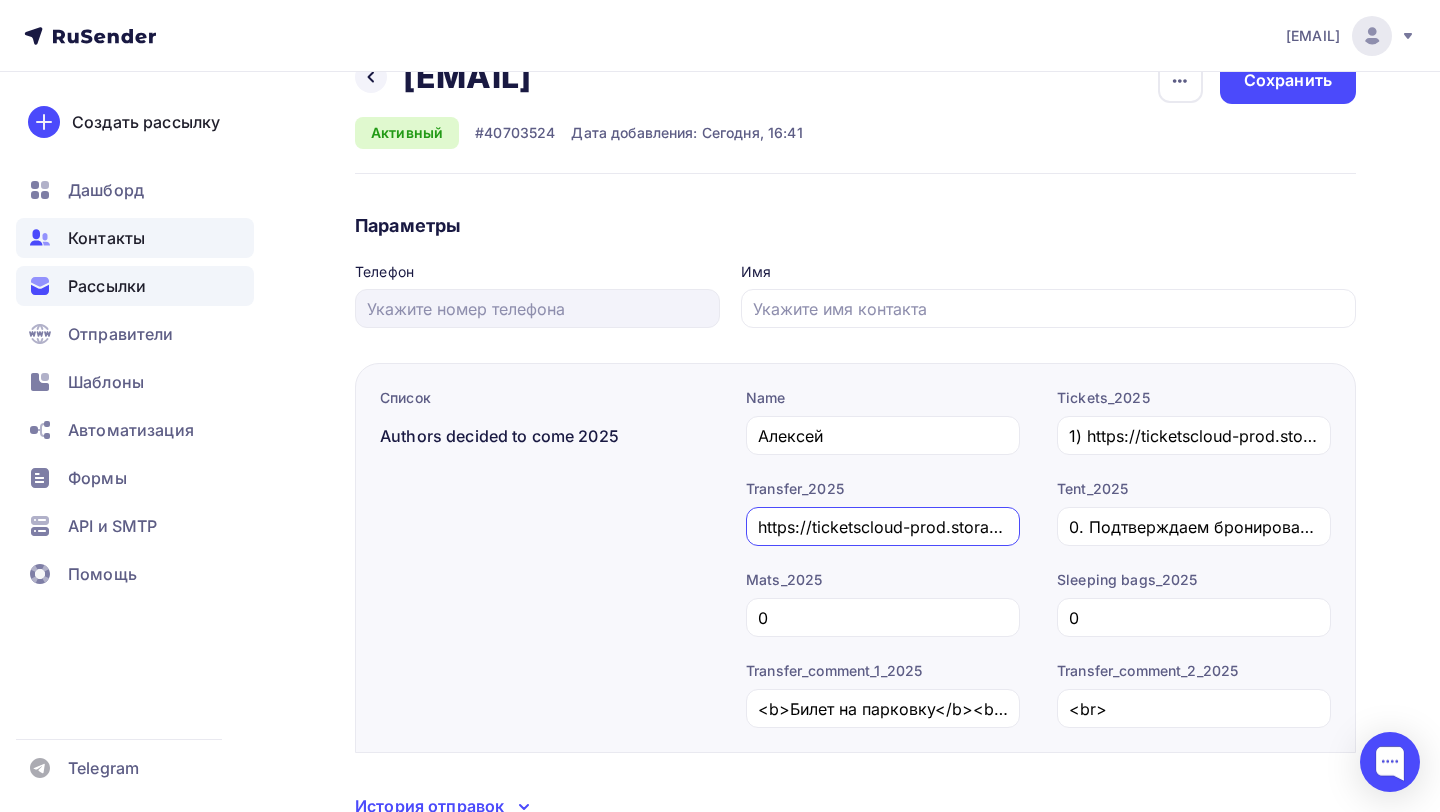 click on "Рассылки" at bounding box center [107, 286] 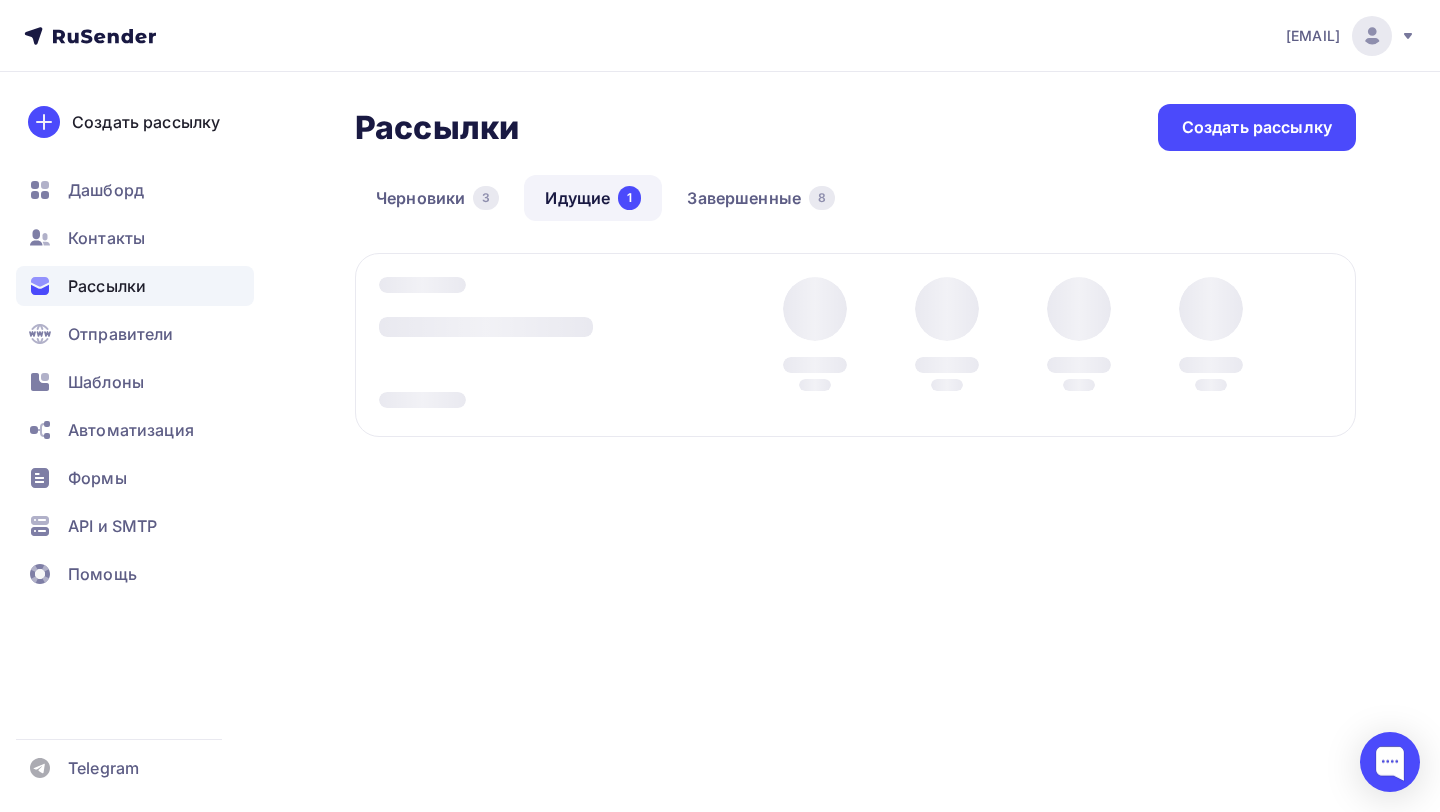 scroll, scrollTop: 0, scrollLeft: 0, axis: both 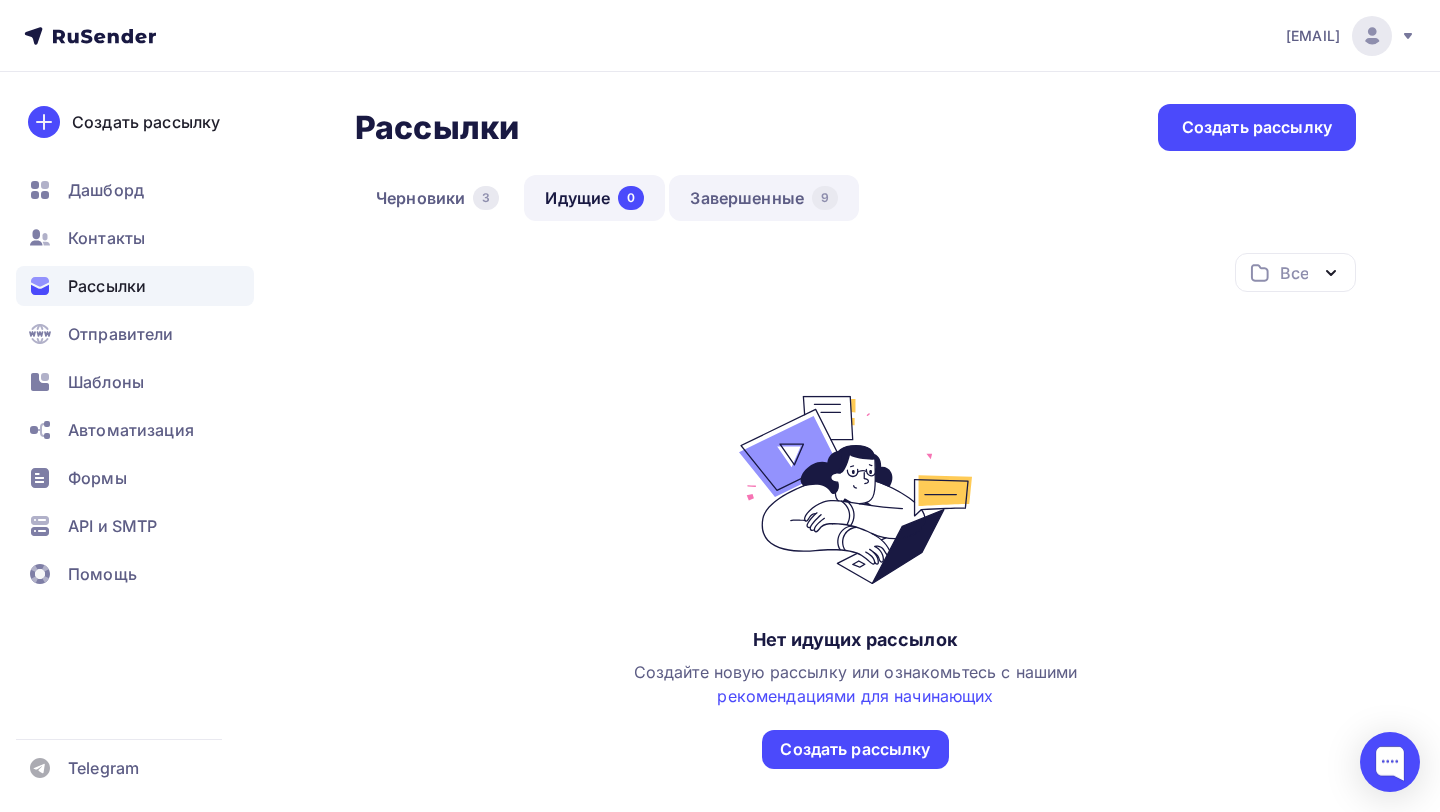 click on "Завершенные
9" at bounding box center (764, 198) 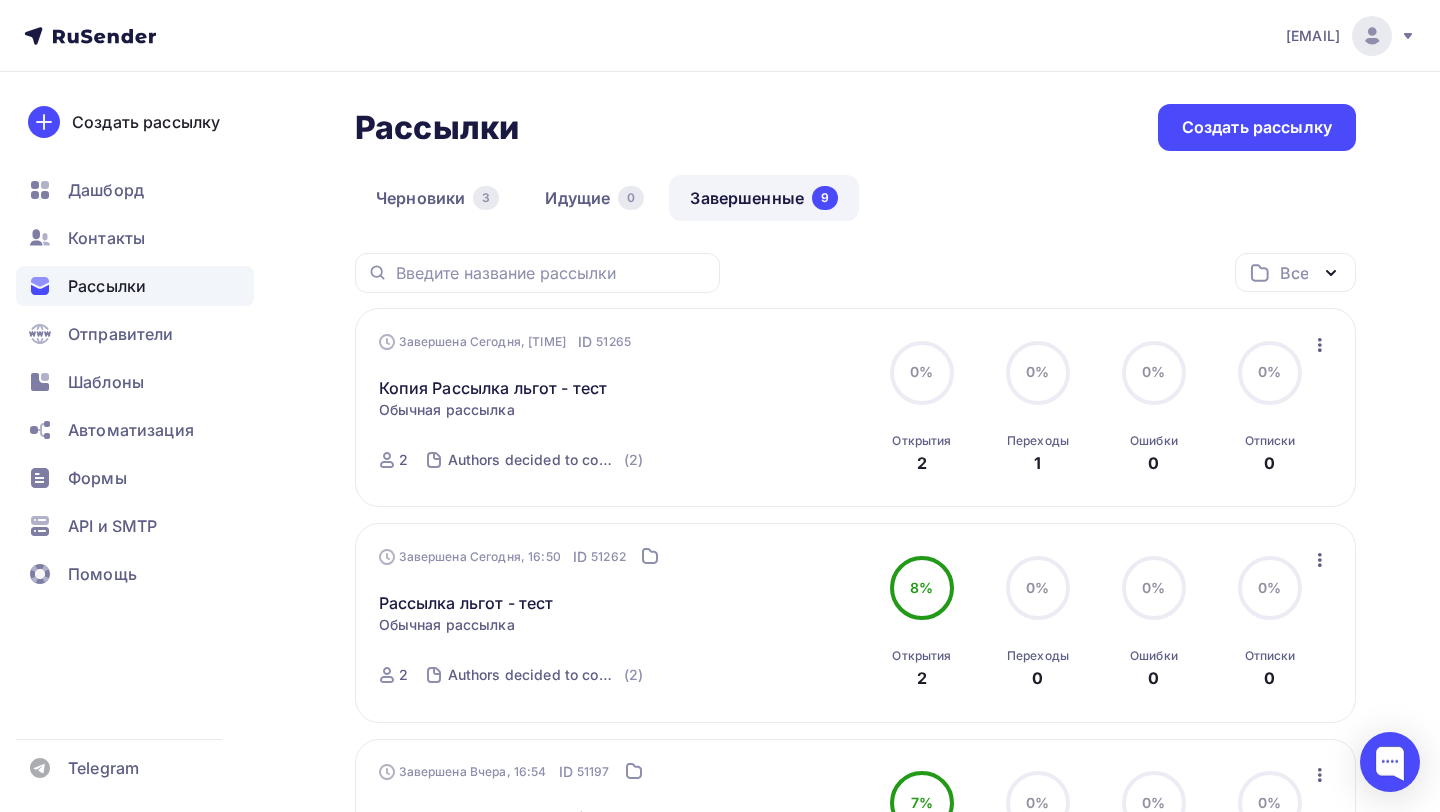 click at bounding box center (1320, 345) 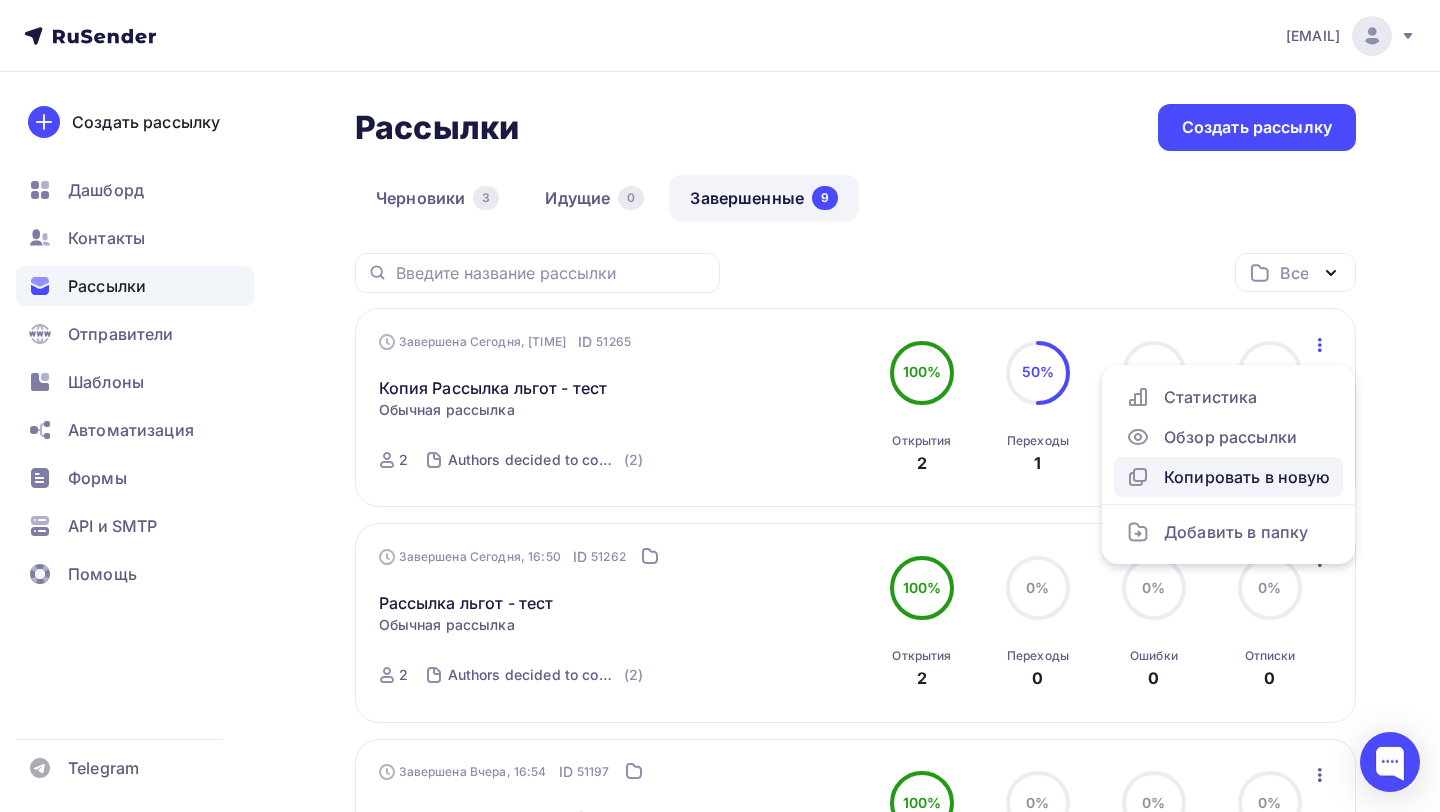 click on "Копировать в новую" at bounding box center [1228, 477] 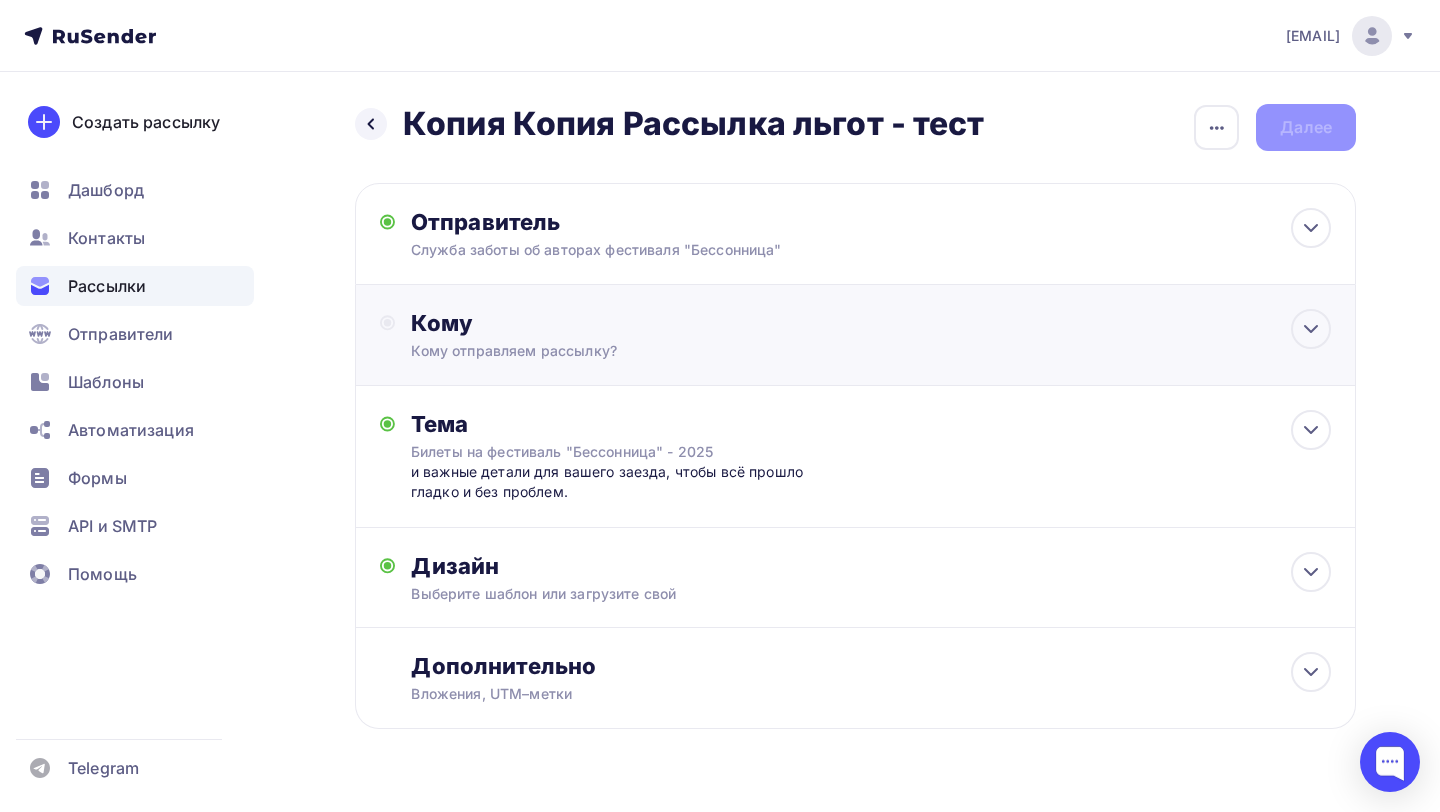 click on "Кому" at bounding box center (627, 222) 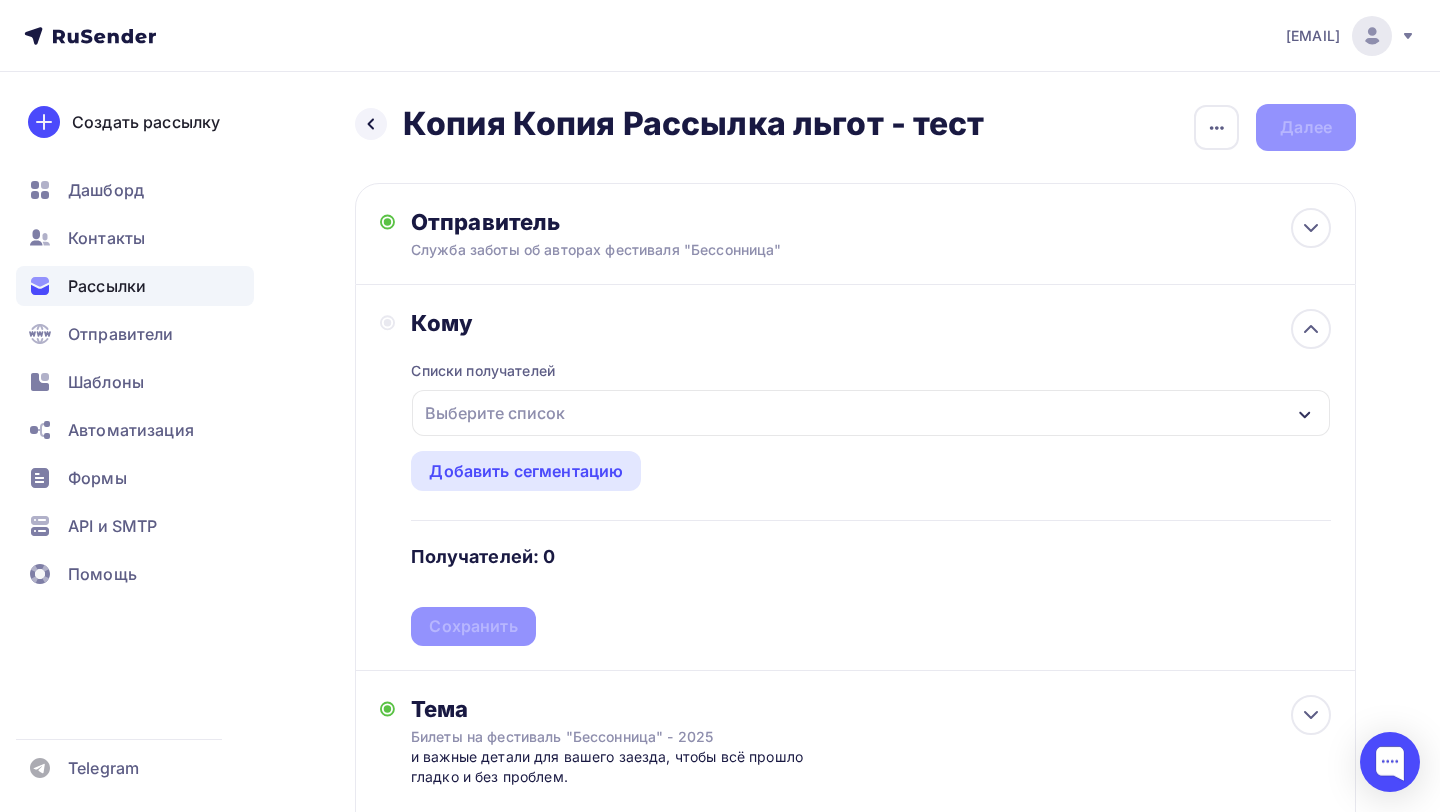 click on "Выберите список" at bounding box center [495, 413] 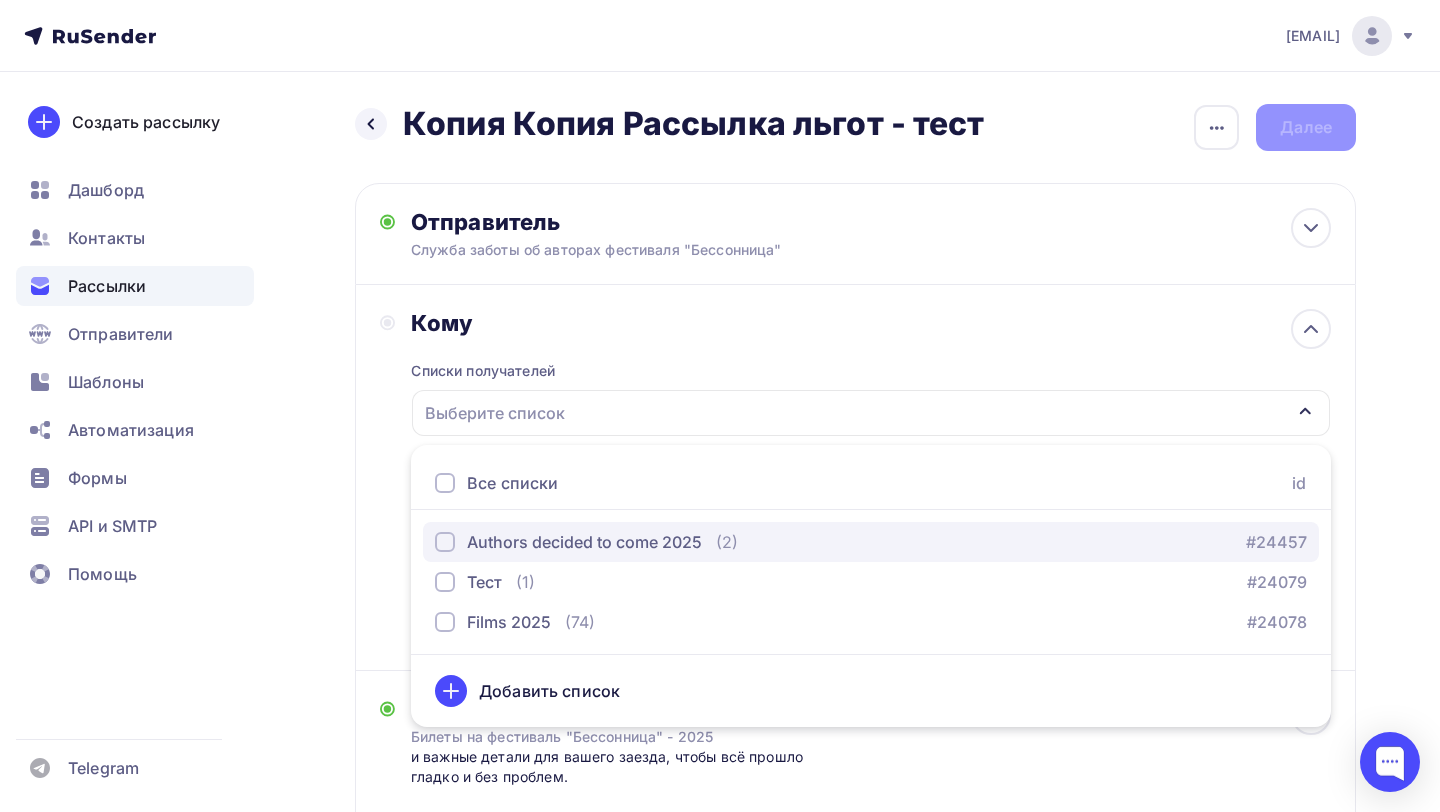 click on "Authors decided to come 2025
(2)
#24457" at bounding box center [871, 542] 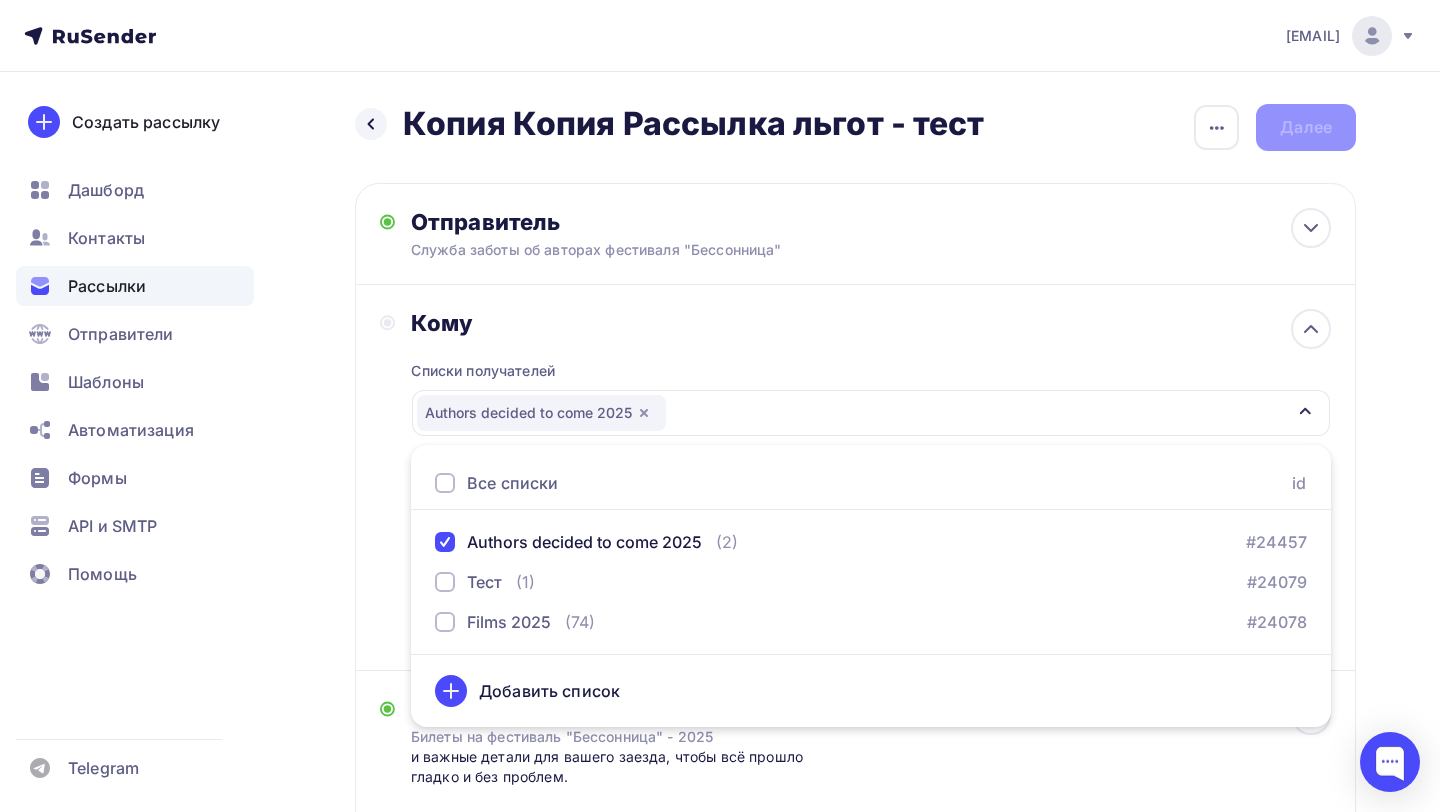click on "Назад
Копия Копия Рассылка льгот - тест
Копия Копия Рассылка льгот - тест
Закончить позже
Переименовать рассылку
Удалить
Далее
Отправитель
[ORGANIZATION]
Email  *
[EMAIL]               [EMAIL]               Добавить отправителя
Рекомендуем  добавить почту на домене , чтобы рассылка не попала в «Спам»
Имя                 Сохранить" at bounding box center (720, 607) 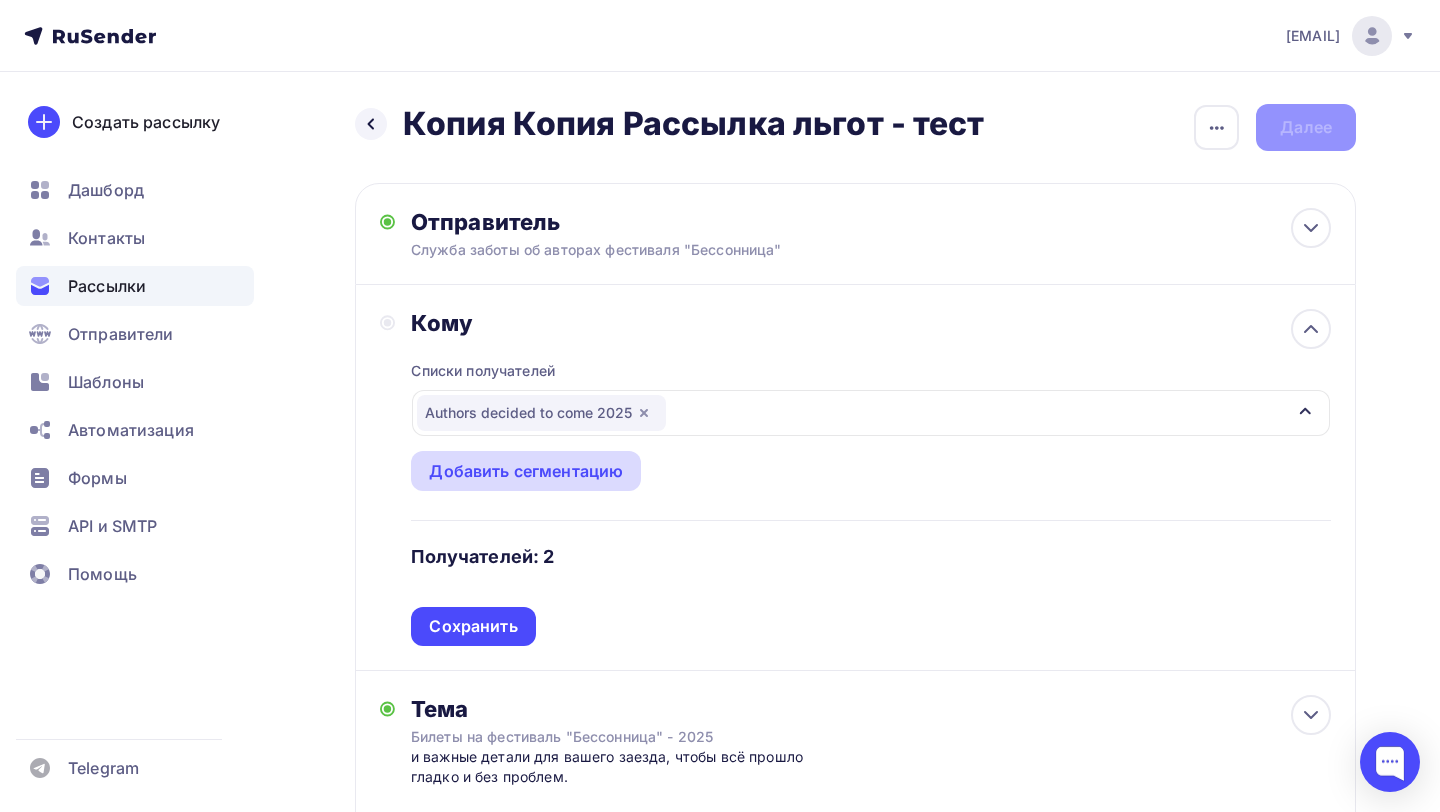 click on "Добавить сегментацию" at bounding box center [526, 471] 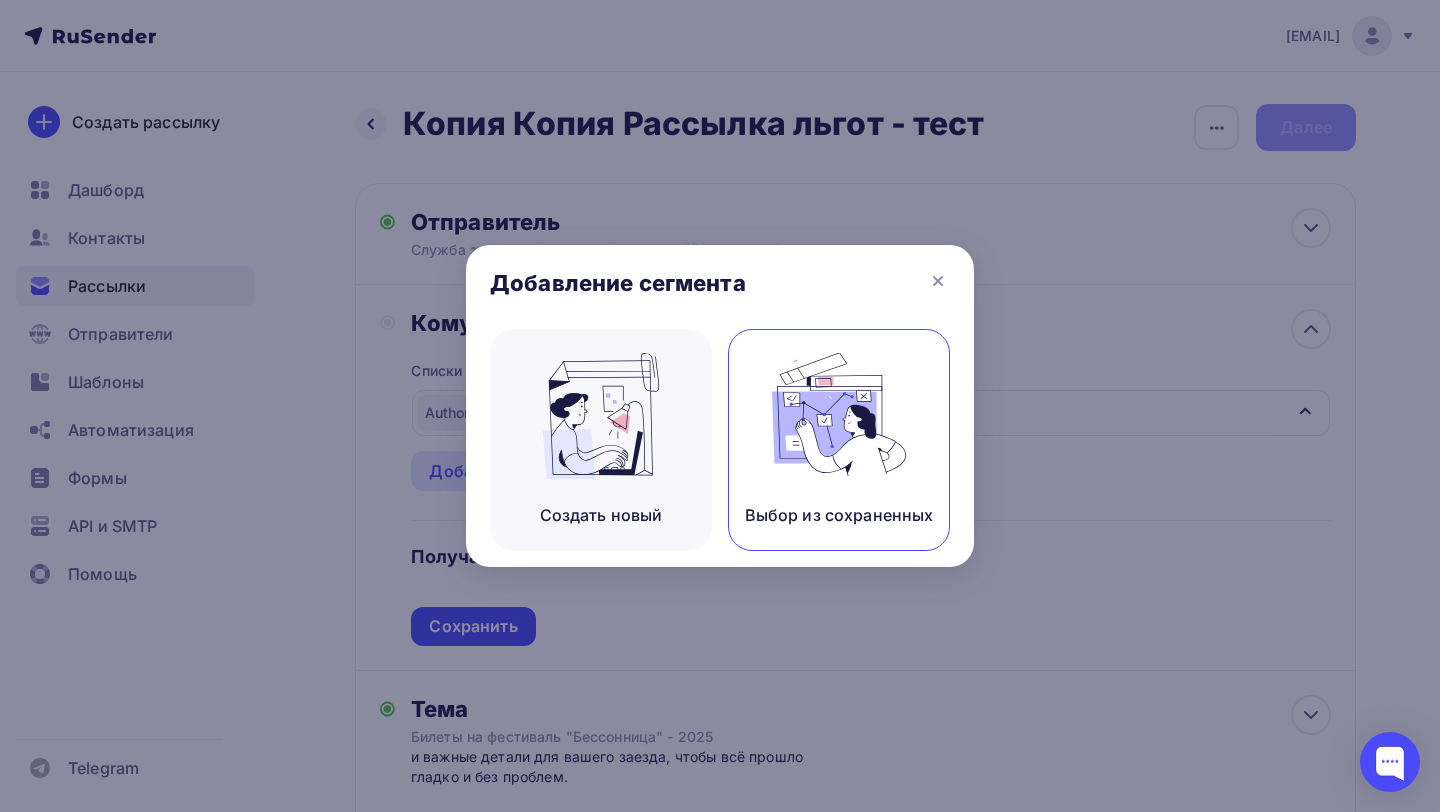 click on "Выбор из сохраненных" at bounding box center (839, 440) 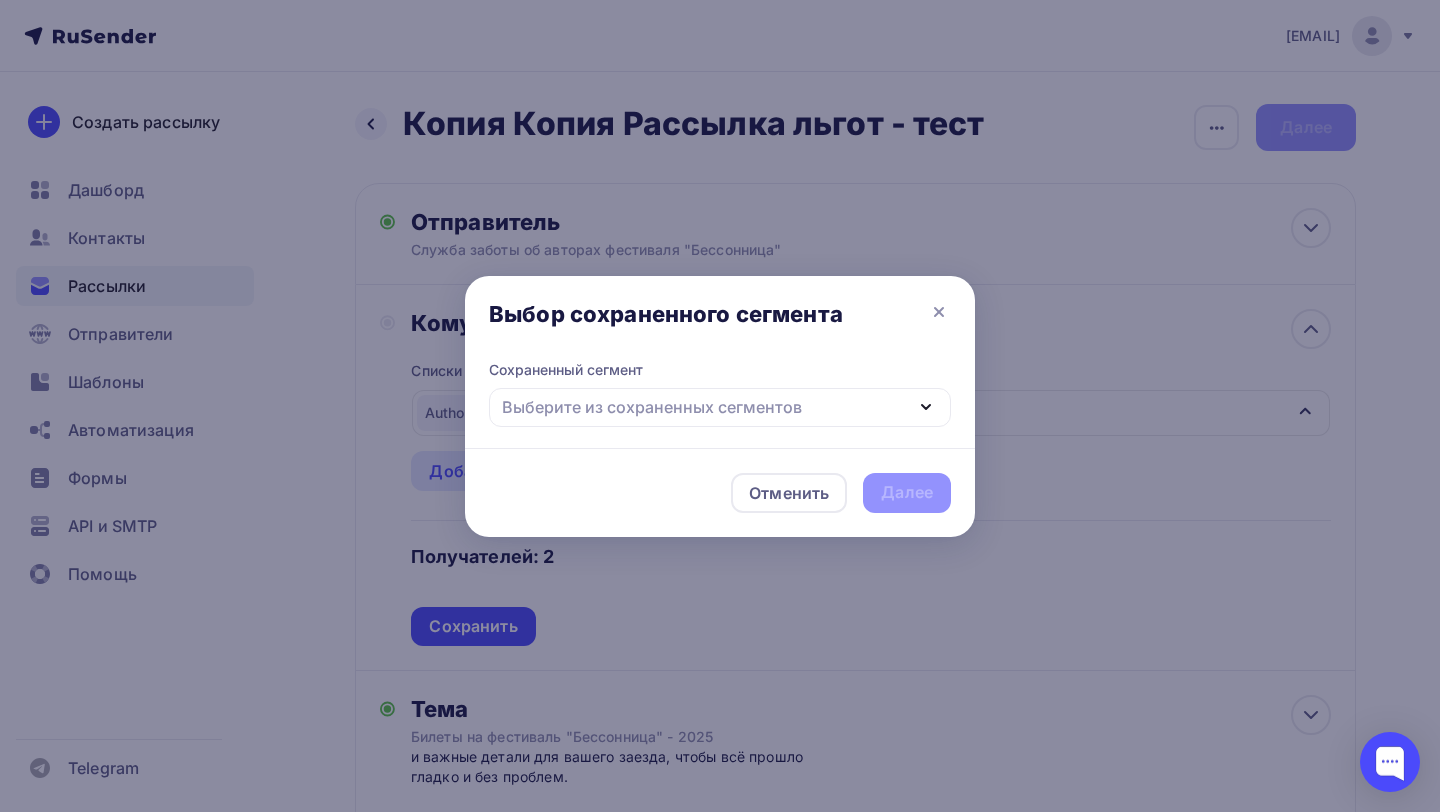 click on "Сохраненный сегмент
Выберите из сохраненных сегментов
[NAME] + [NAME] for tests           [NAME] for tests" at bounding box center (720, 404) 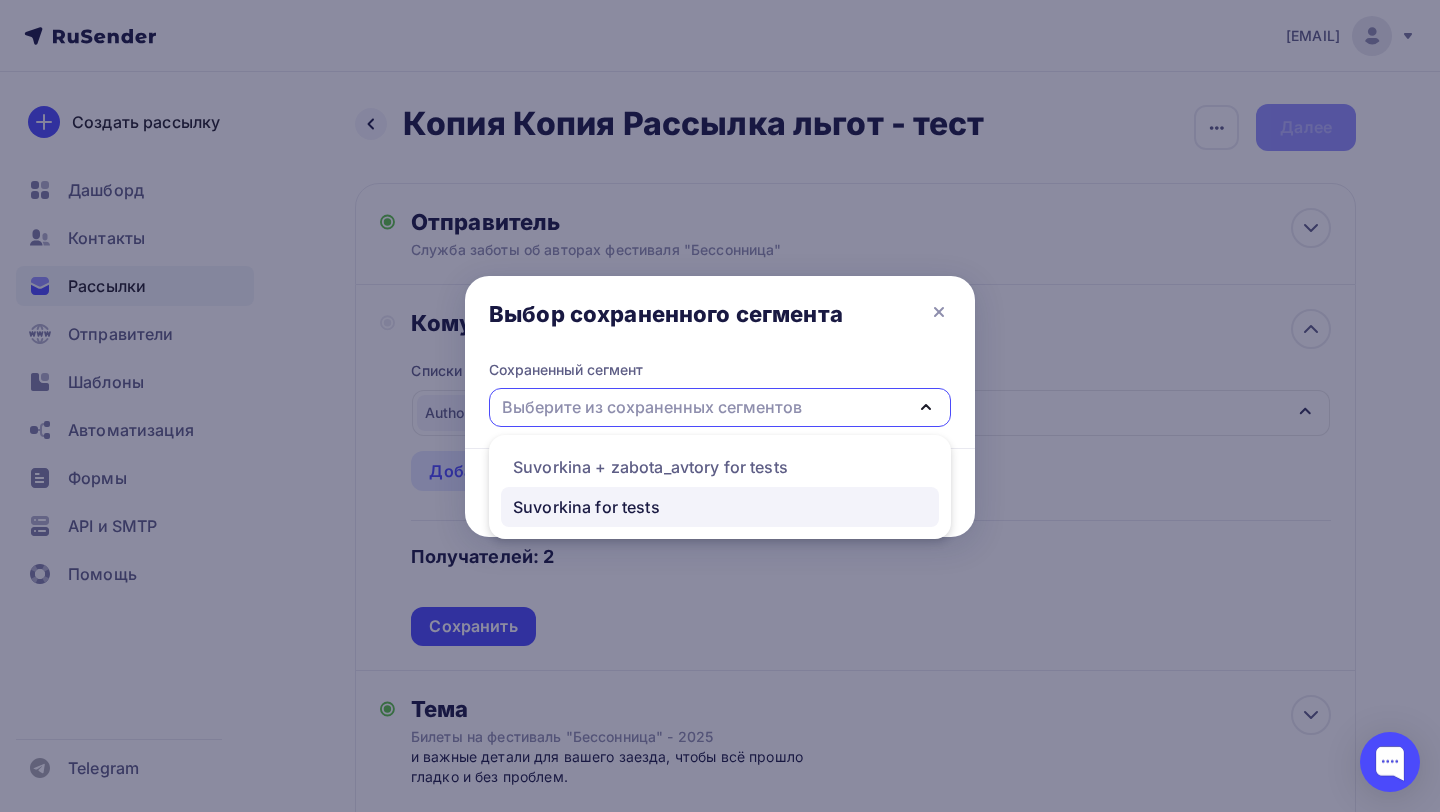 click on "Suvorkina for tests" at bounding box center (720, 507) 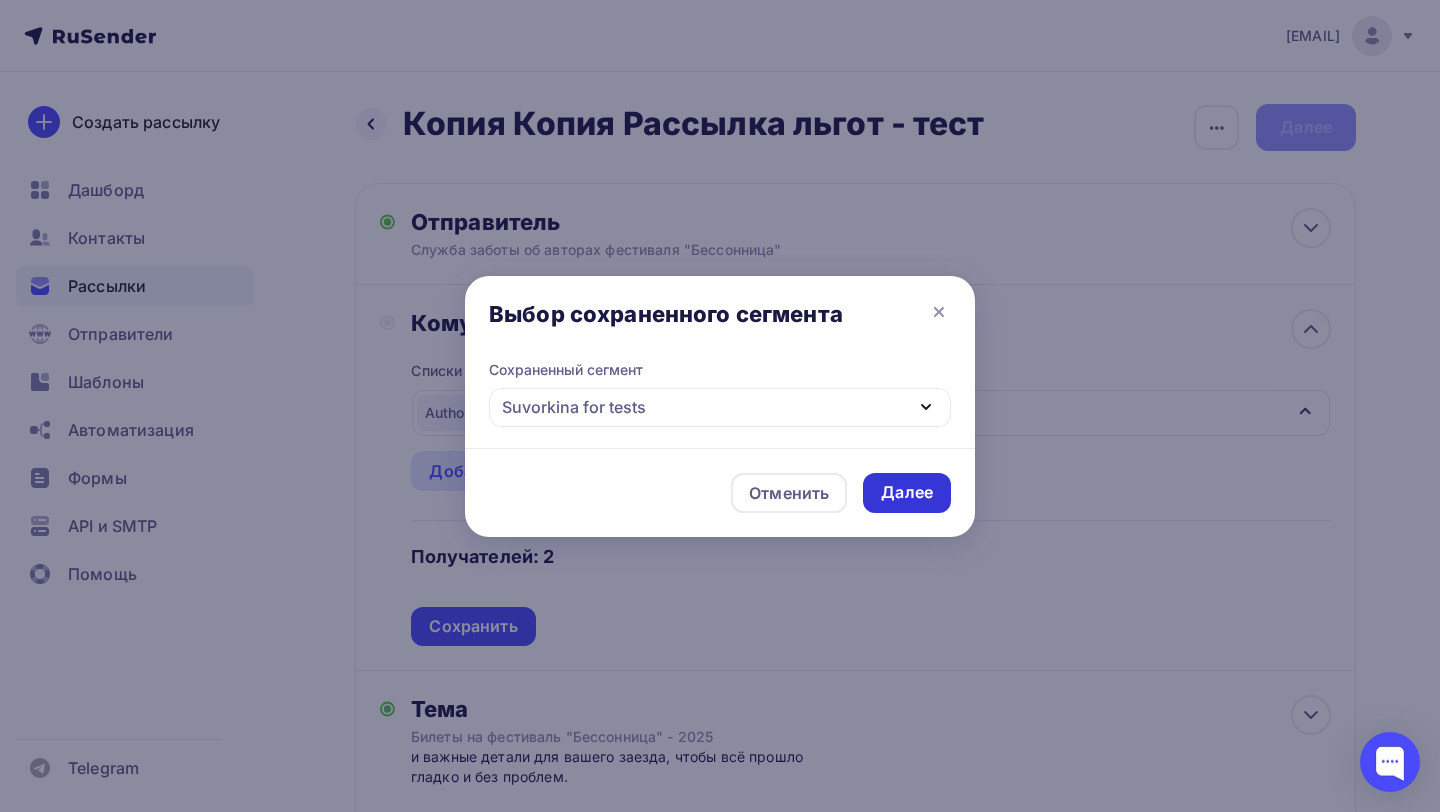 click on "Далее" at bounding box center [907, 492] 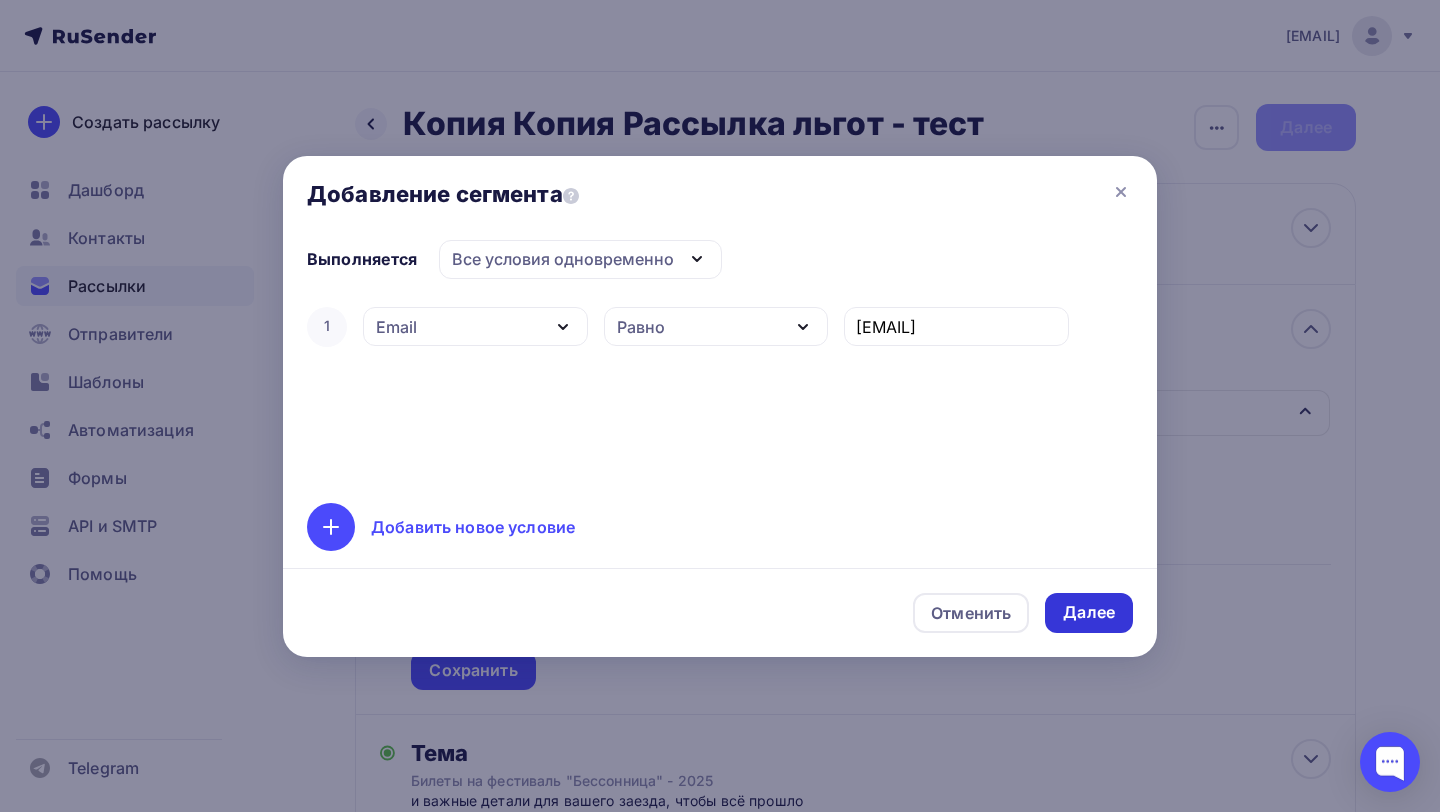 click on "Далее" at bounding box center [1089, 612] 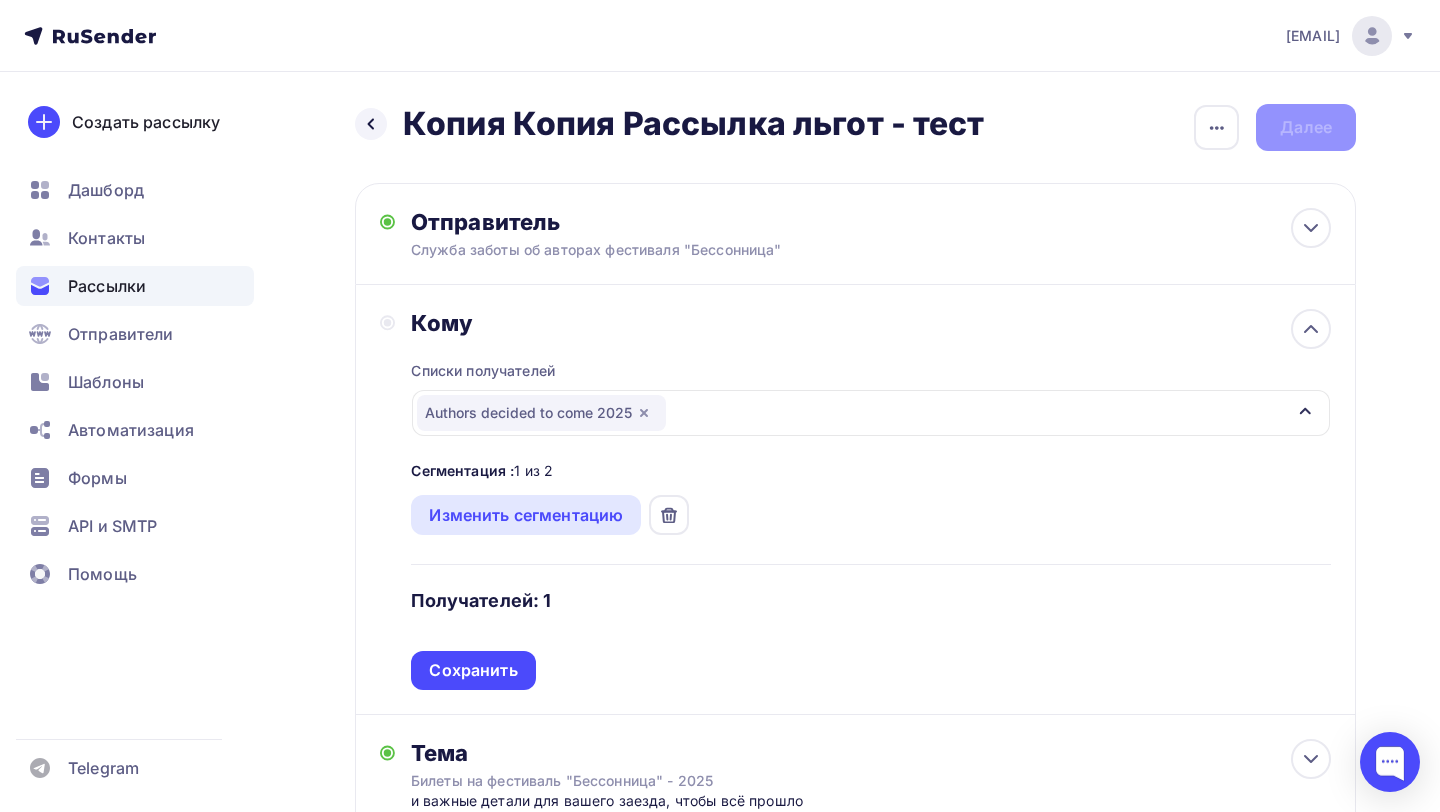 click on "Кому
Списки получателей
[EVENT_NAME]
Все списки
id
[EVENT_NAME]
(2)
#[ID]
Тест
(1)
#[ID]
Films [YEAR]
(74)
#[ID]
Добавить список      Сегментация :
1 из
2
Изменить сегментацию
Получателей:
1
Сохранить" at bounding box center (855, 500) 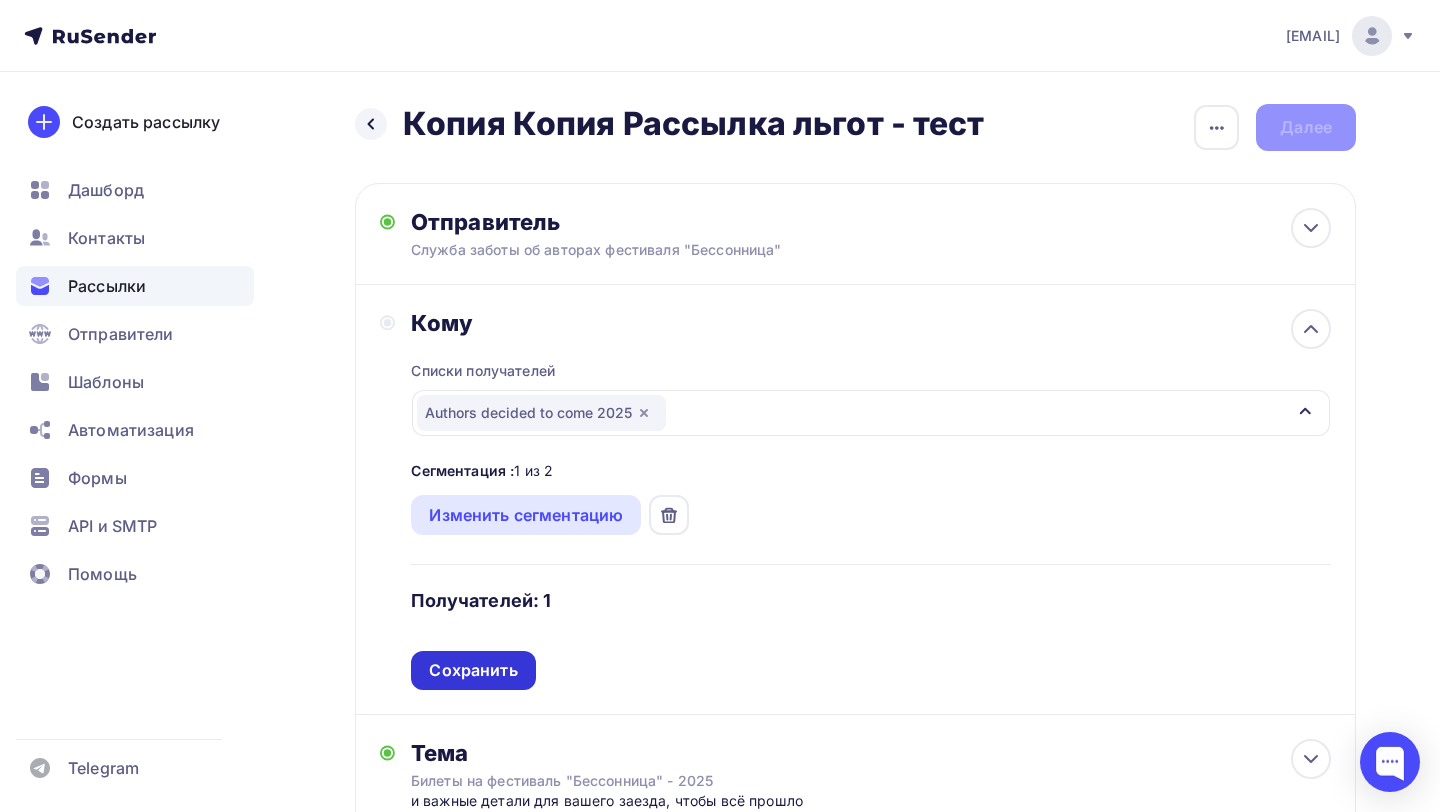 click on "Сохранить" at bounding box center [473, 670] 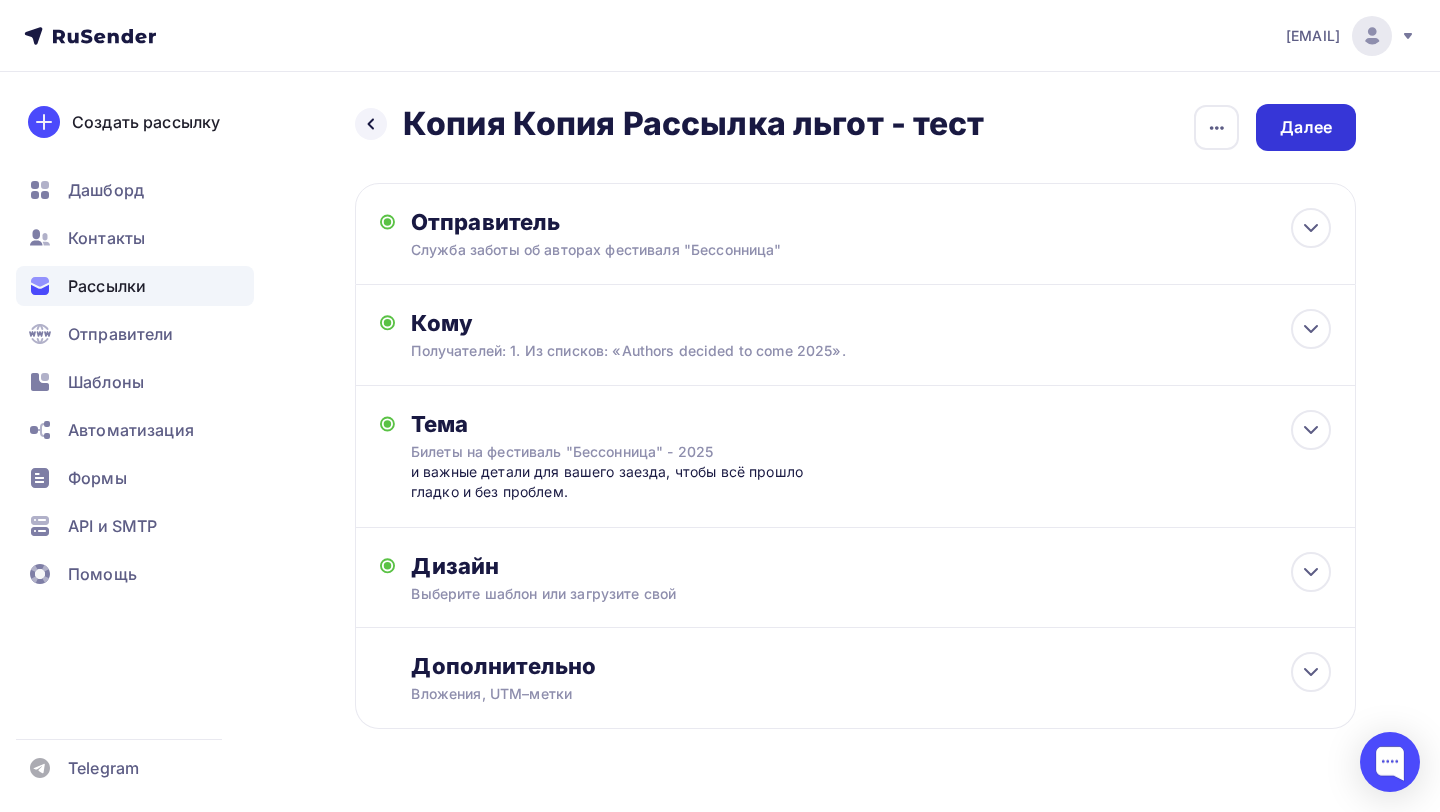 click on "Далее" at bounding box center [1306, 127] 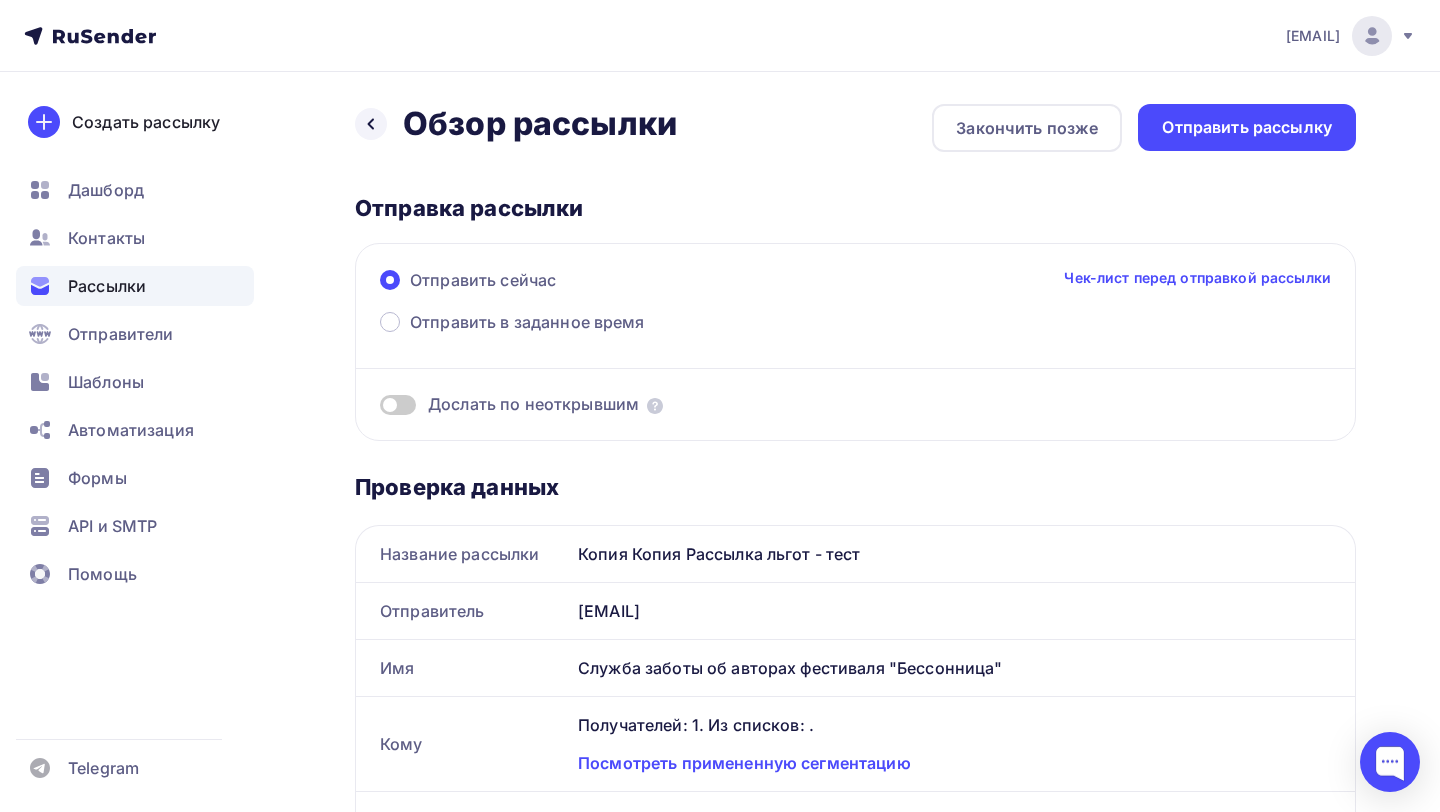 scroll, scrollTop: 0, scrollLeft: 0, axis: both 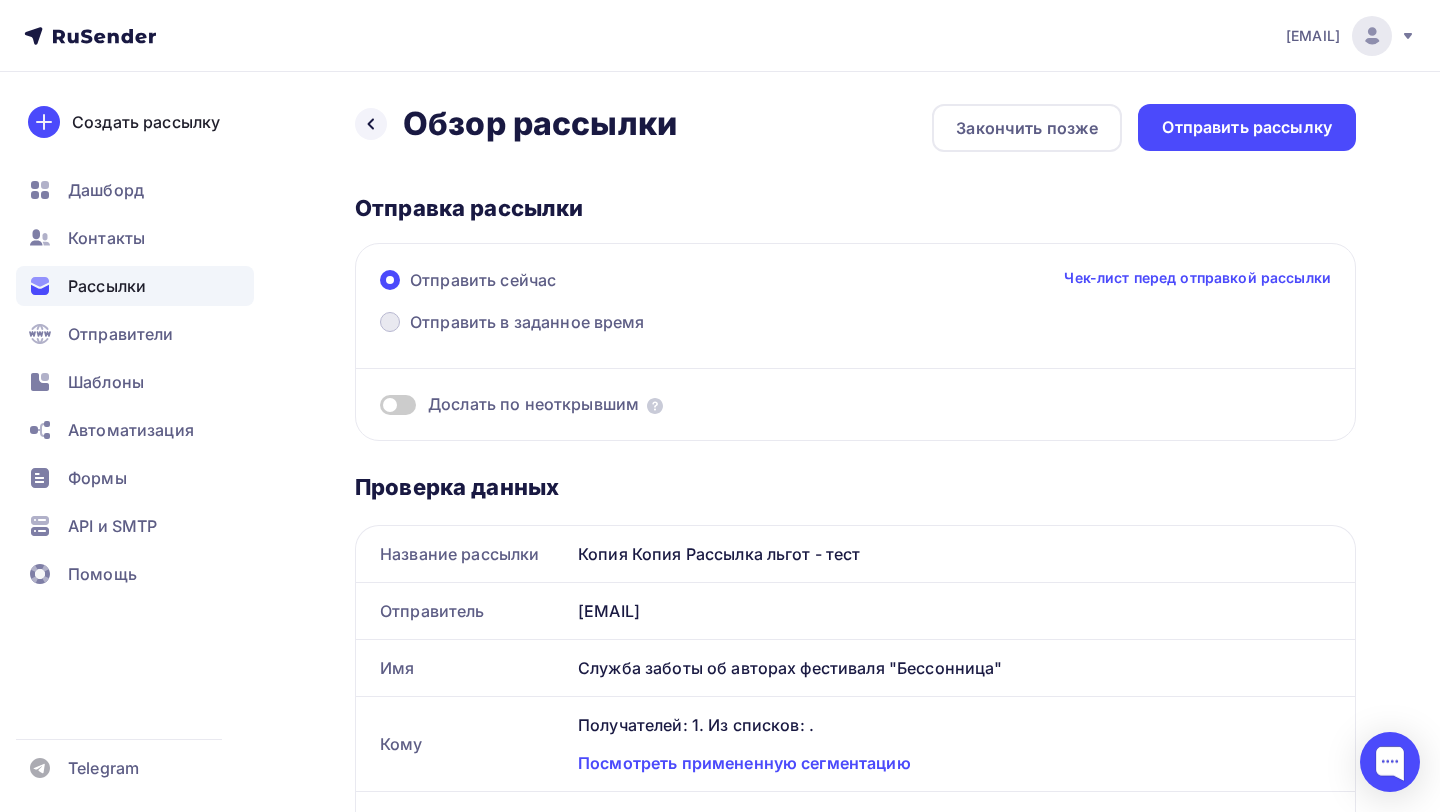 click on "Отправить в заданное время" at bounding box center [512, 324] 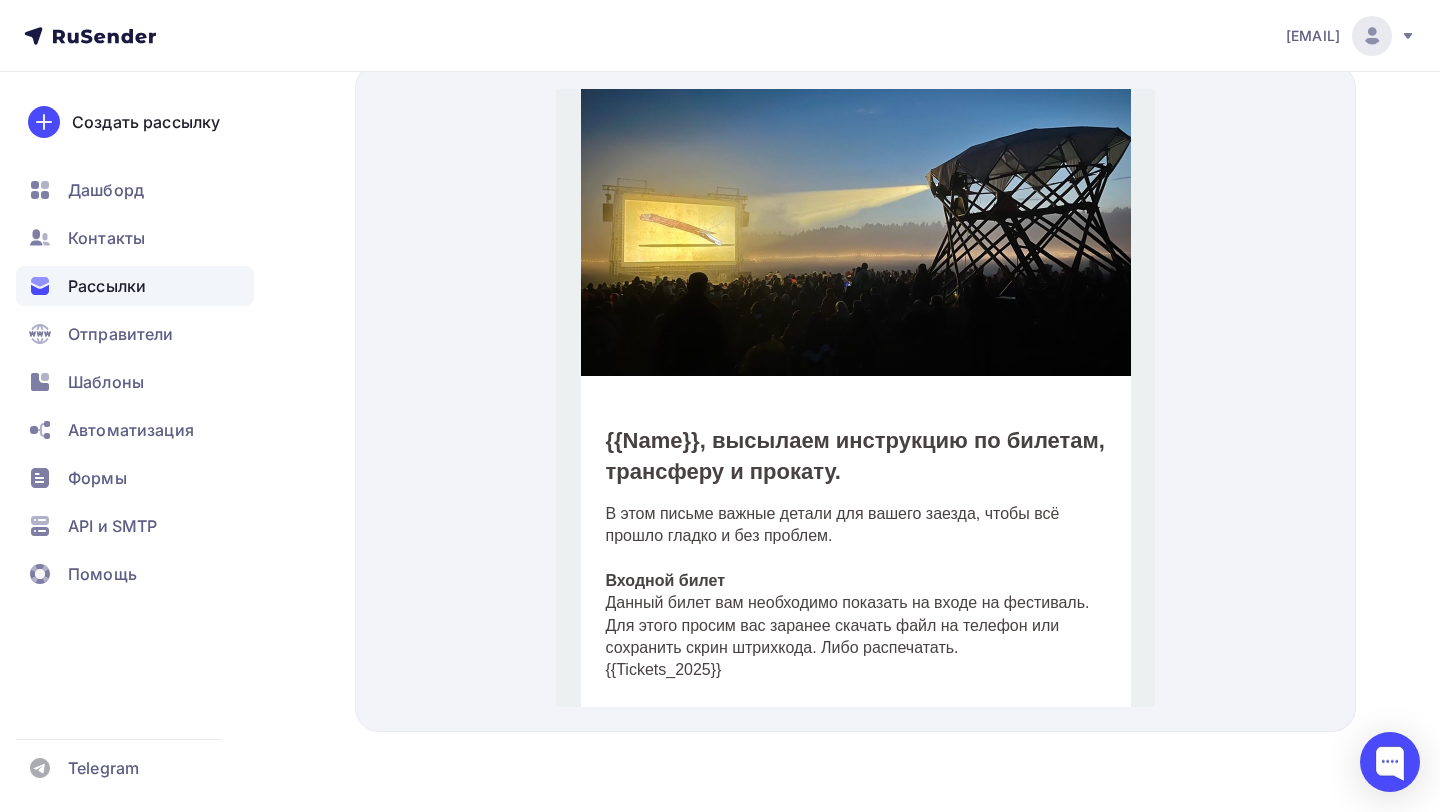 scroll, scrollTop: 0, scrollLeft: 0, axis: both 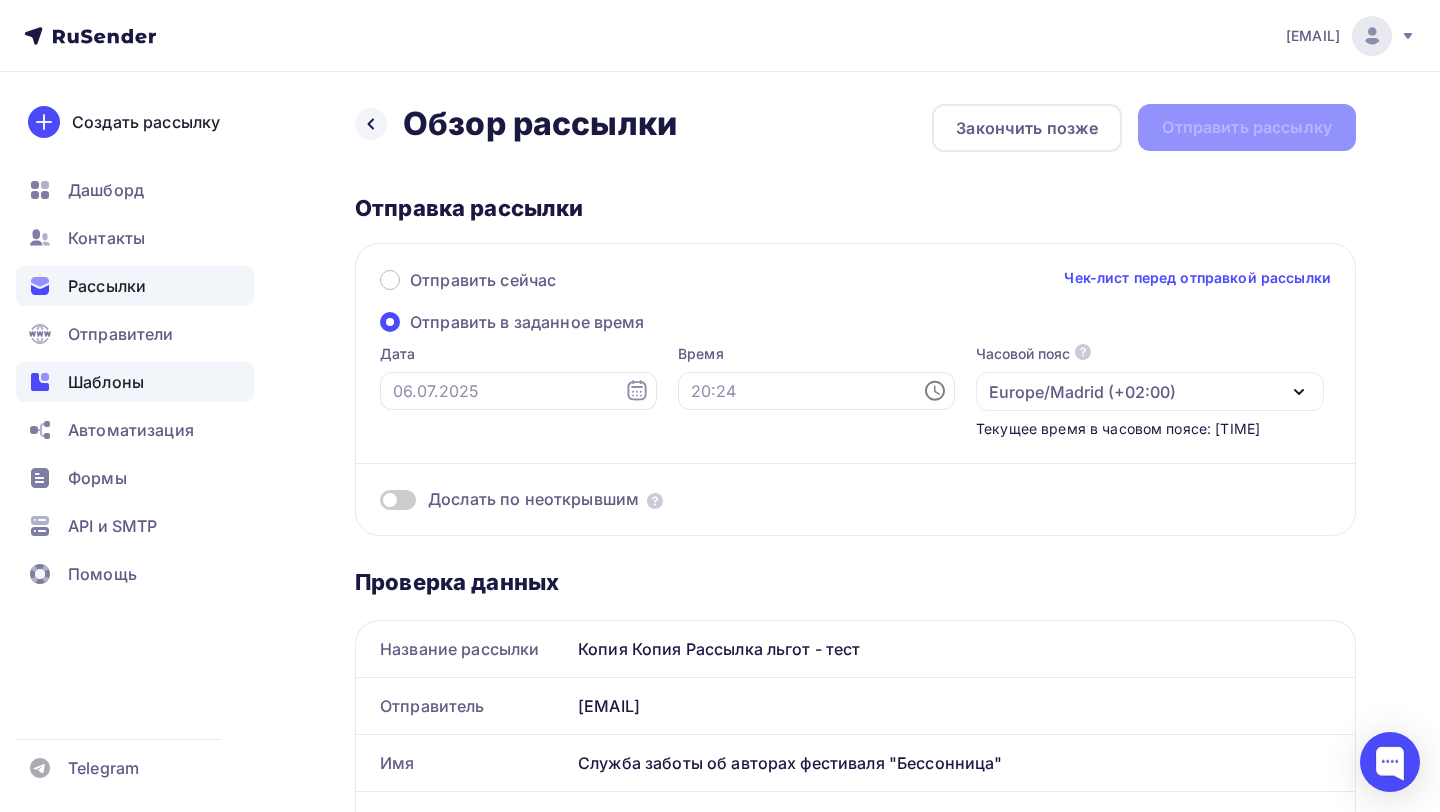 click on "Шаблоны" at bounding box center (106, 382) 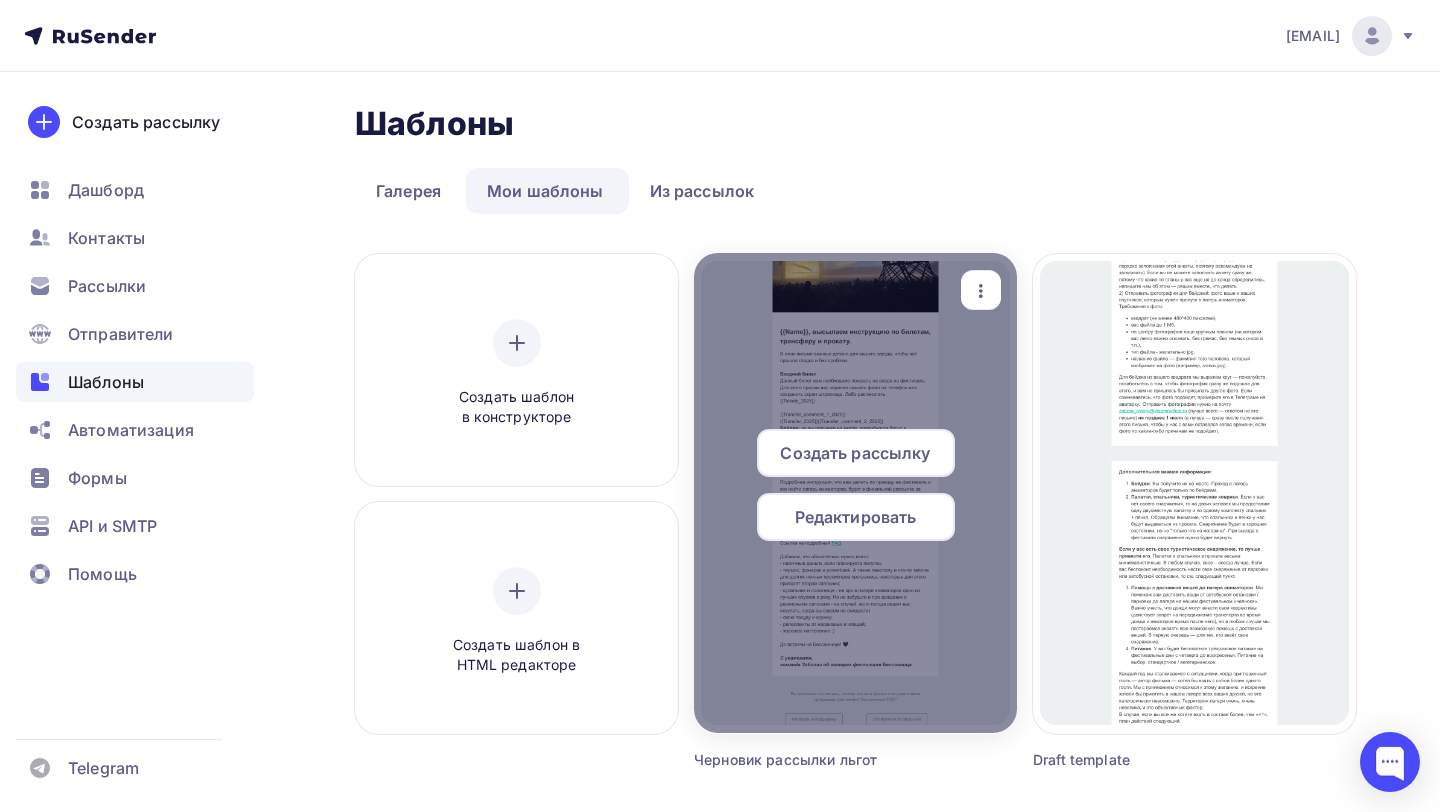 click on "Редактировать" at bounding box center (855, 453) 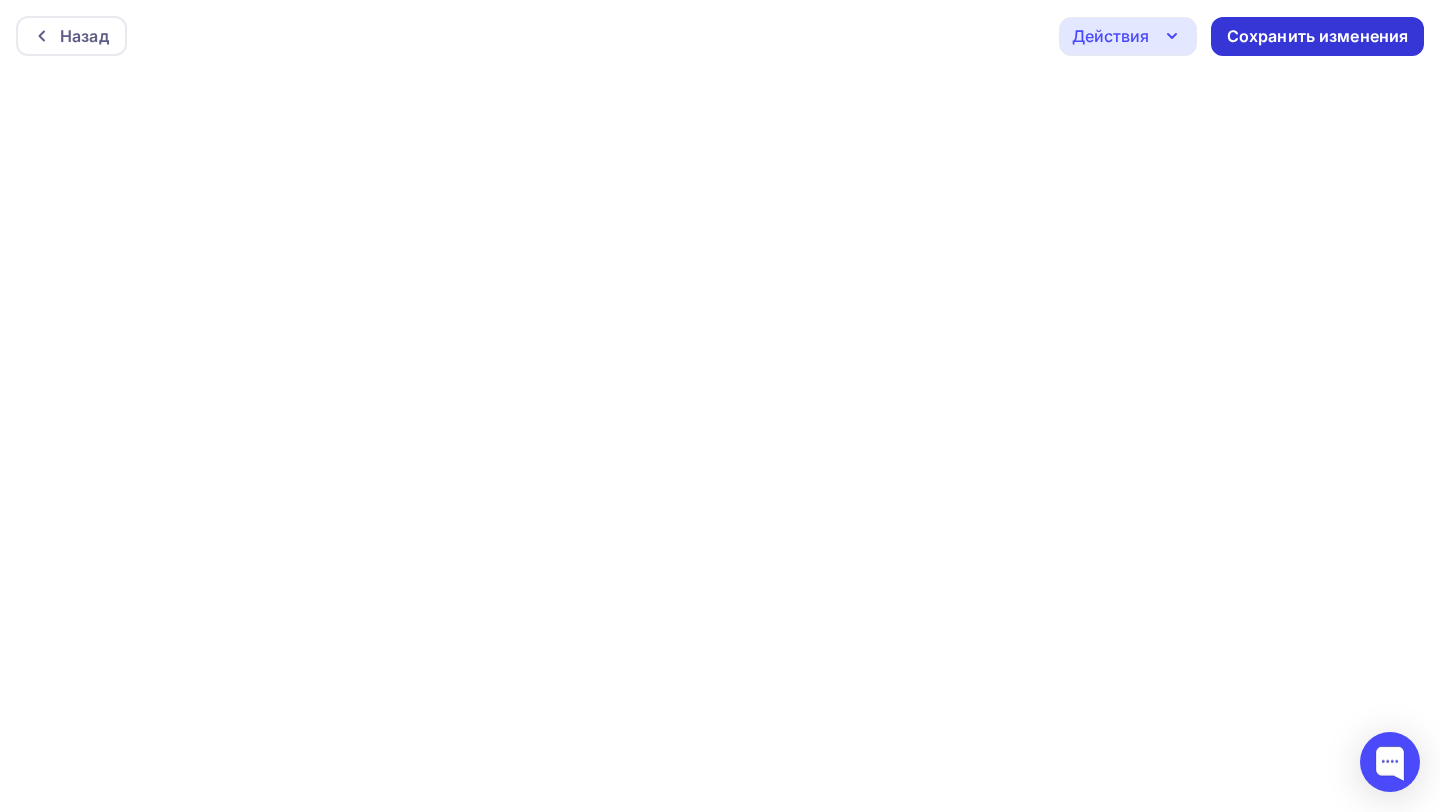 click on "Сохранить изменения" at bounding box center [1318, 36] 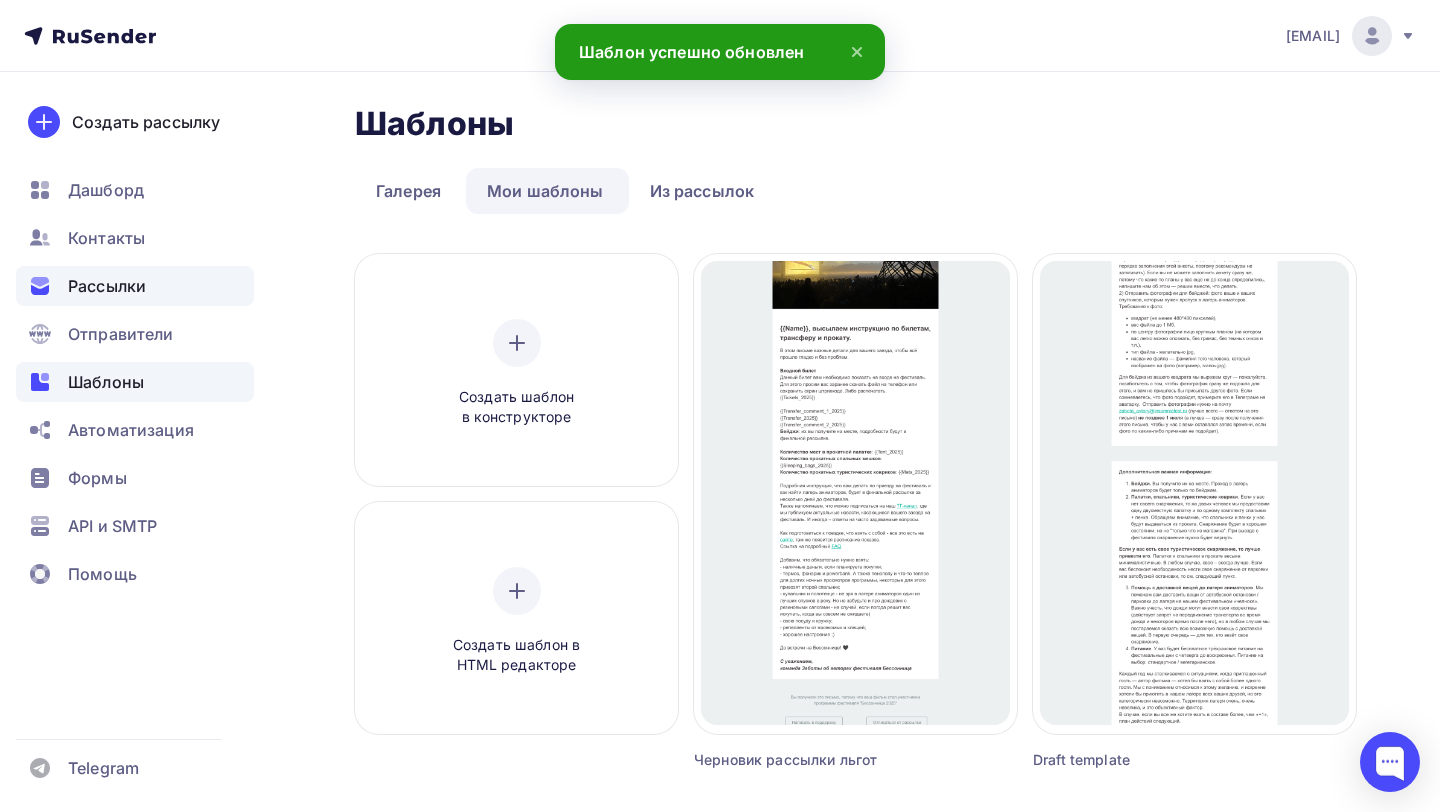click on "Рассылки" at bounding box center [135, 286] 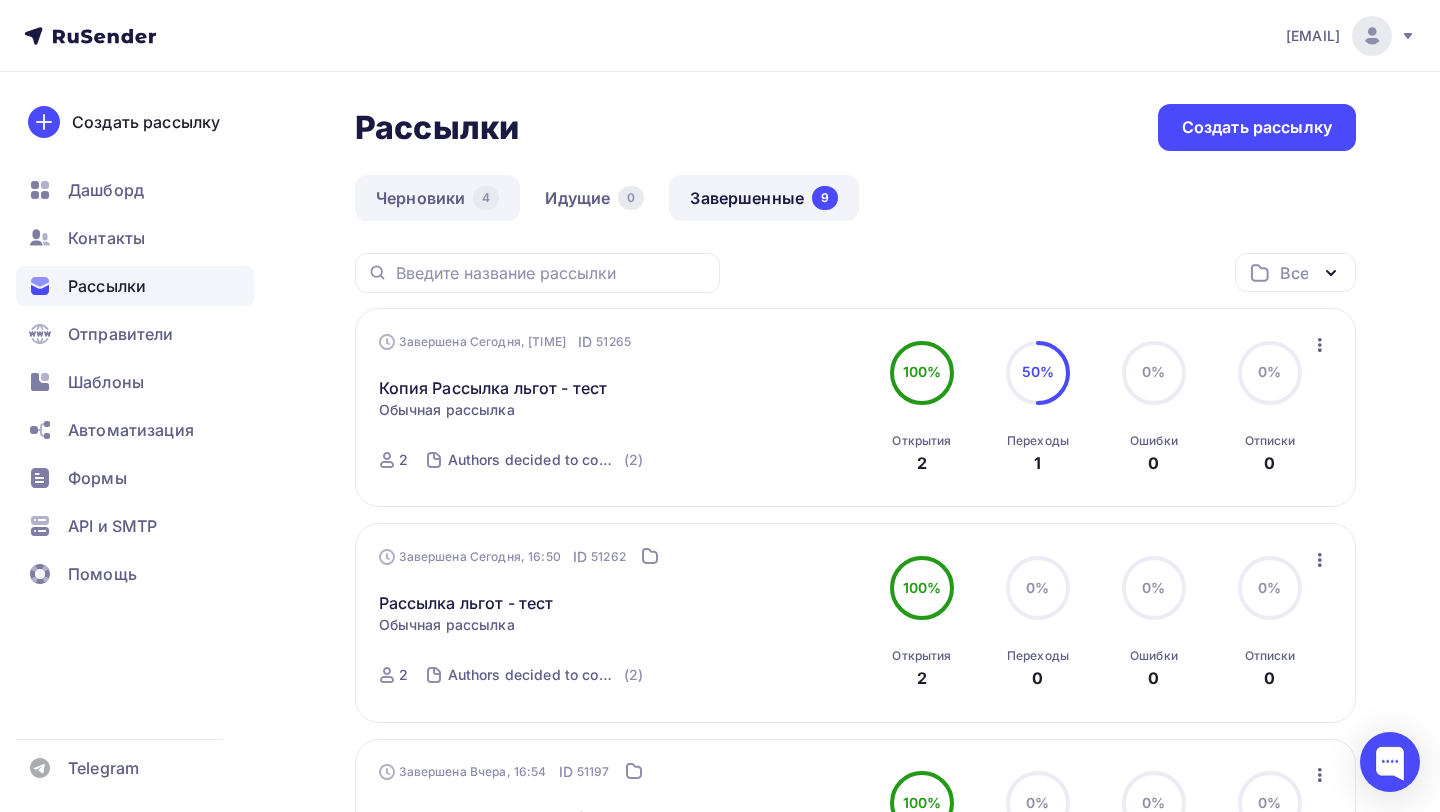 click on "Черновики
4" at bounding box center (437, 198) 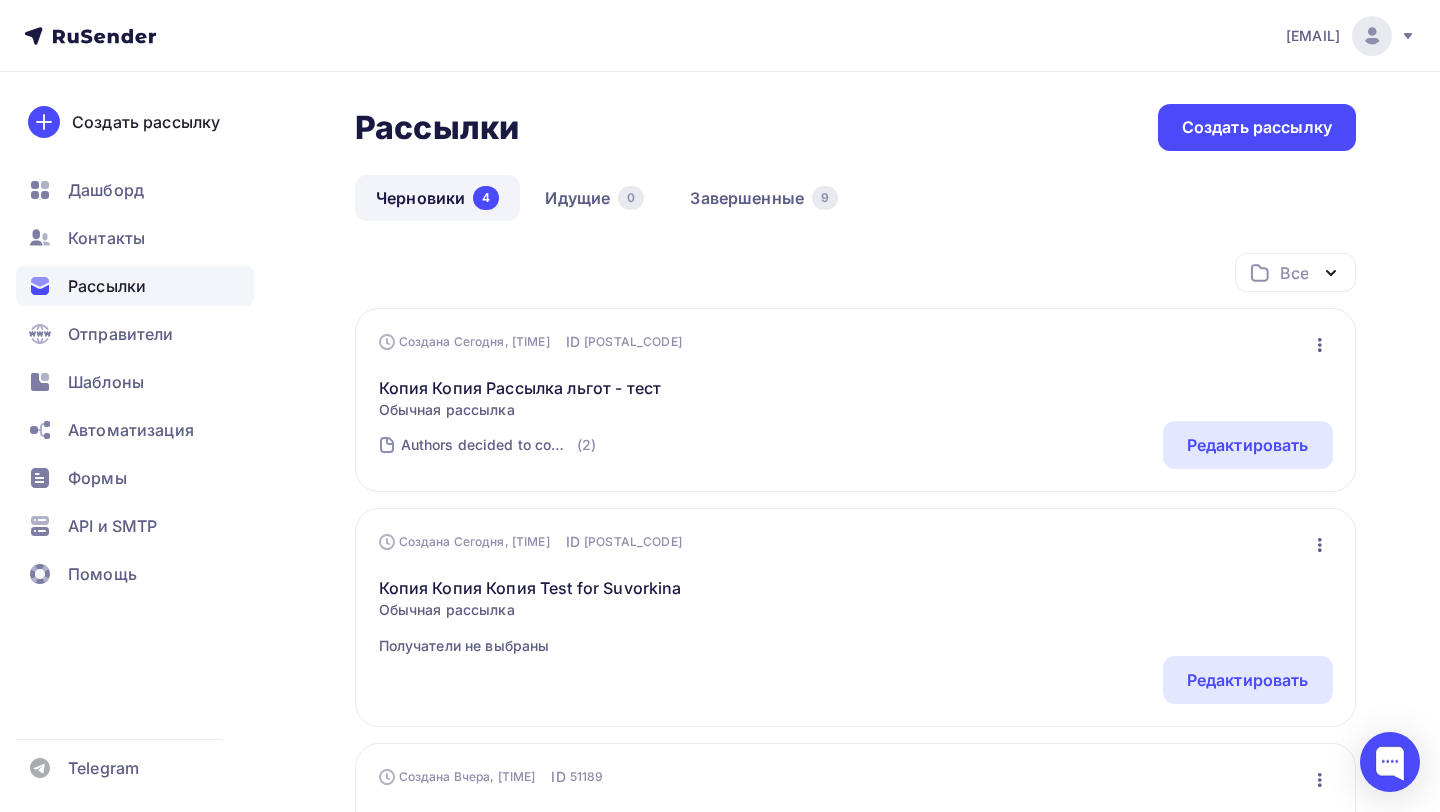 click at bounding box center (1320, 545) 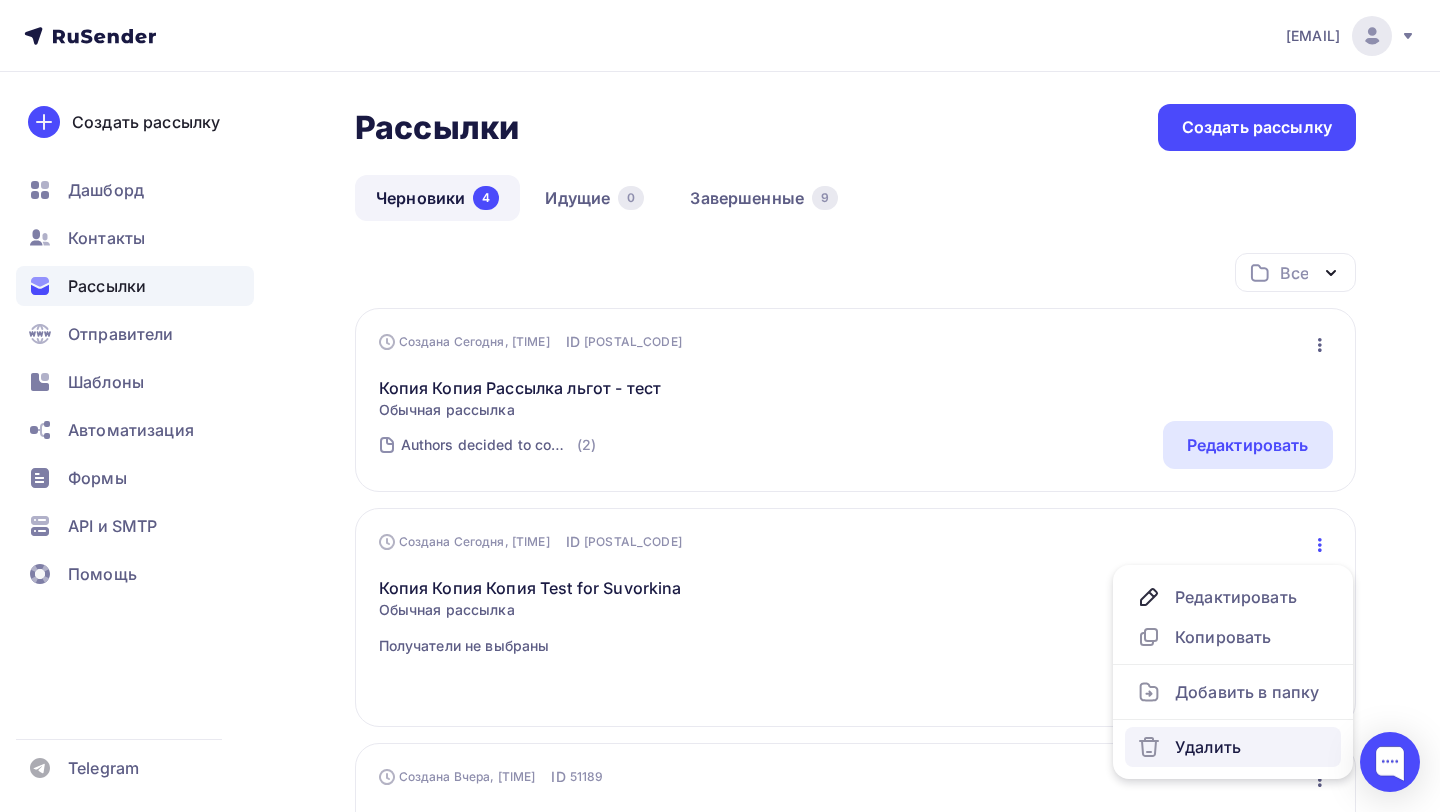 click on "Удалить" at bounding box center [1233, 597] 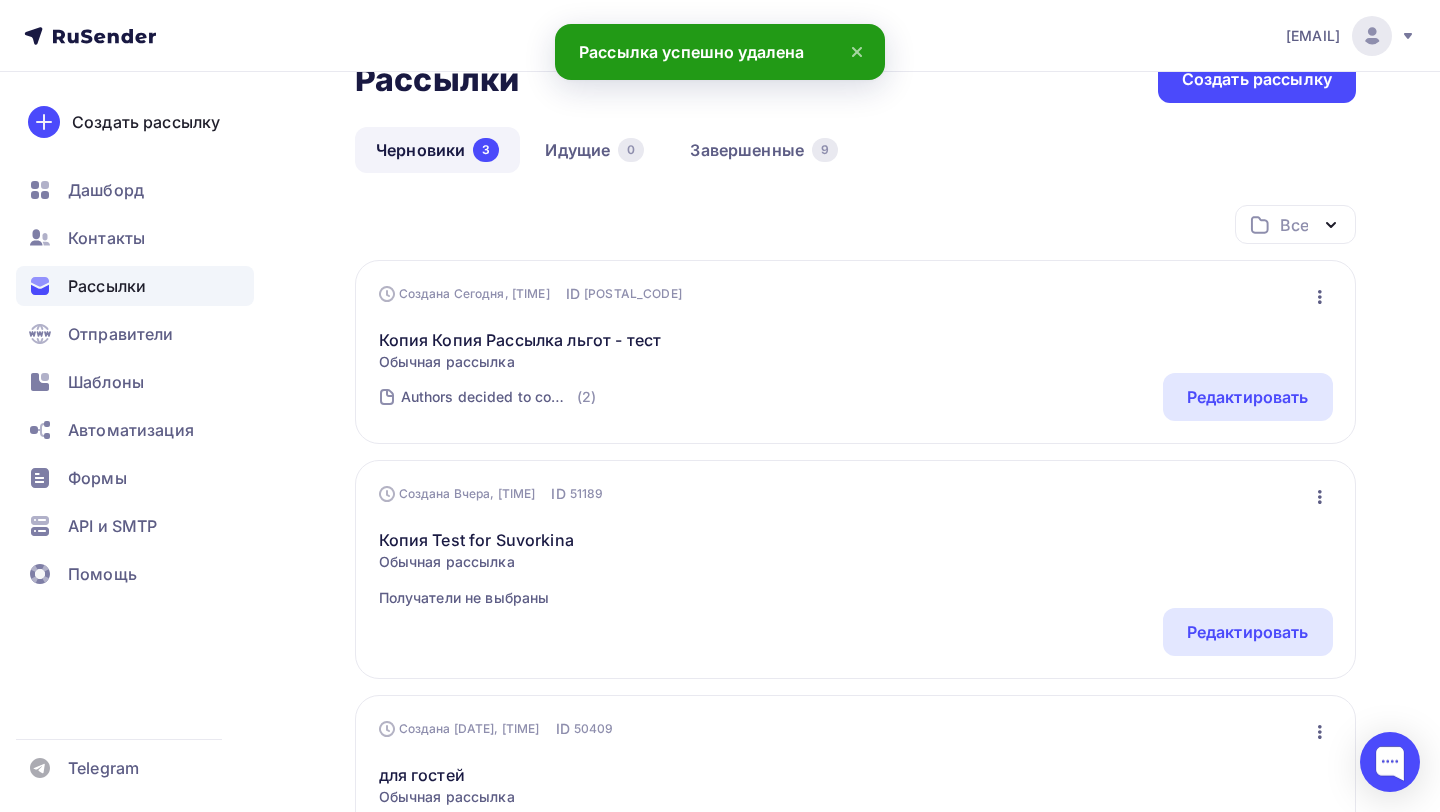 scroll, scrollTop: 71, scrollLeft: 0, axis: vertical 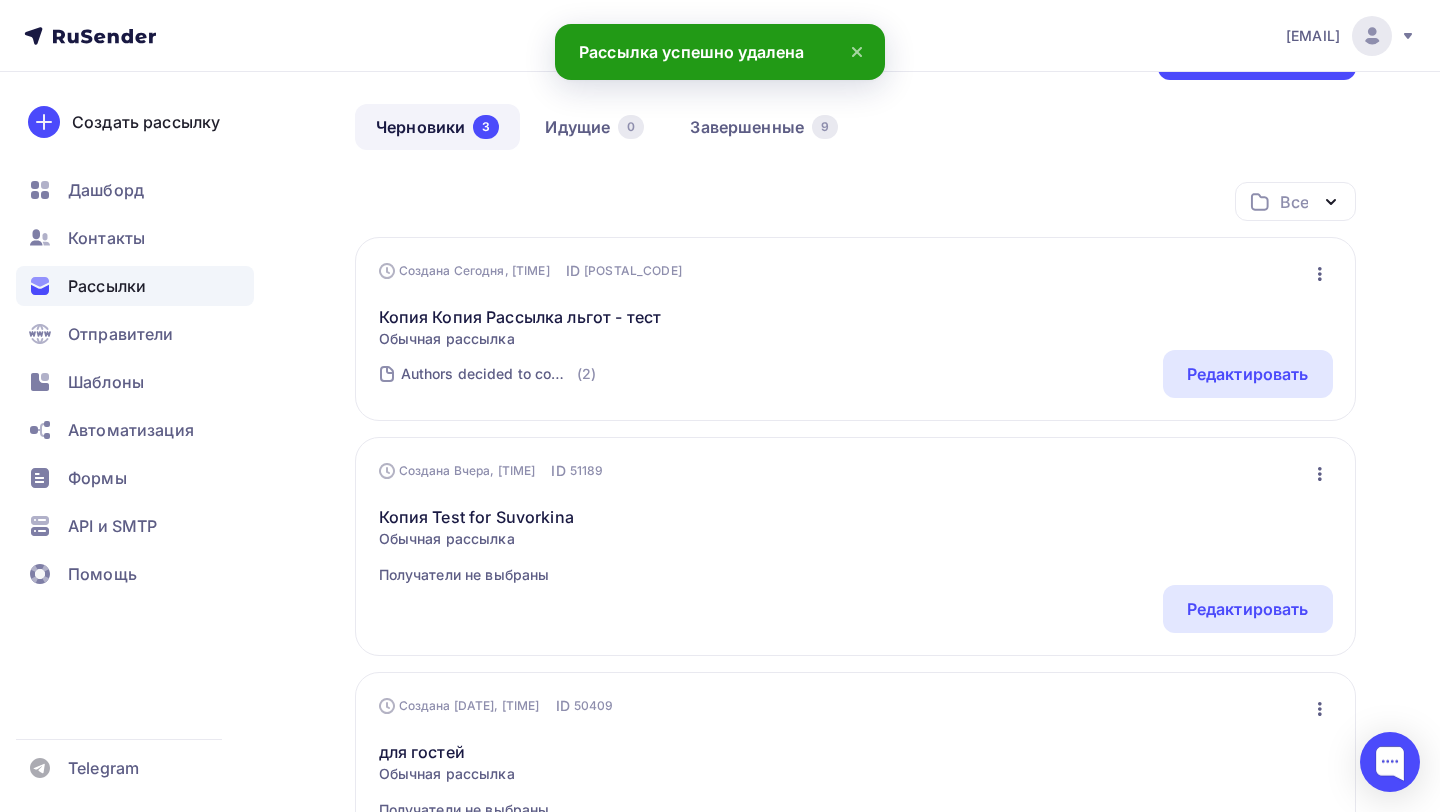 click at bounding box center (1320, 474) 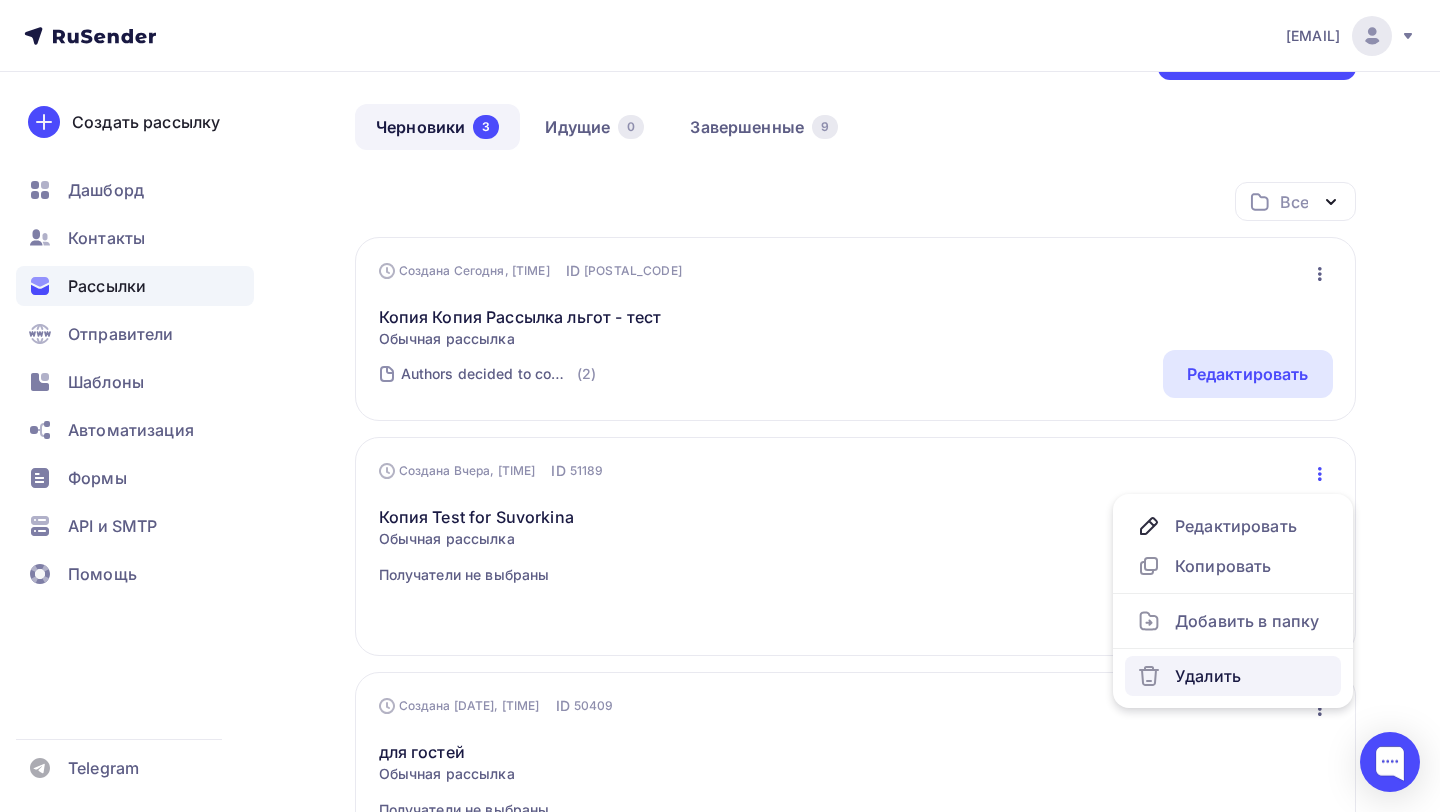 click at bounding box center (1149, 526) 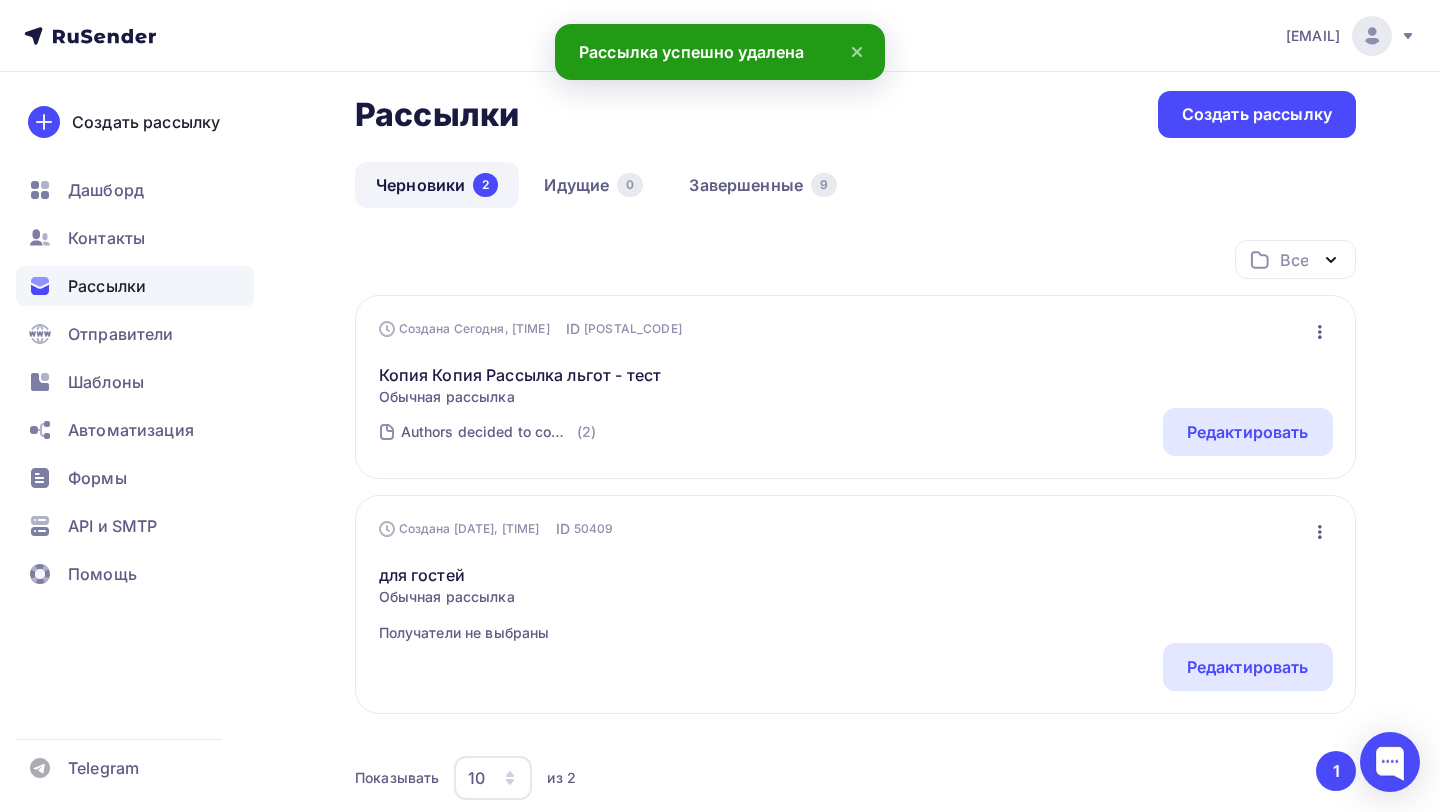 scroll, scrollTop: 0, scrollLeft: 0, axis: both 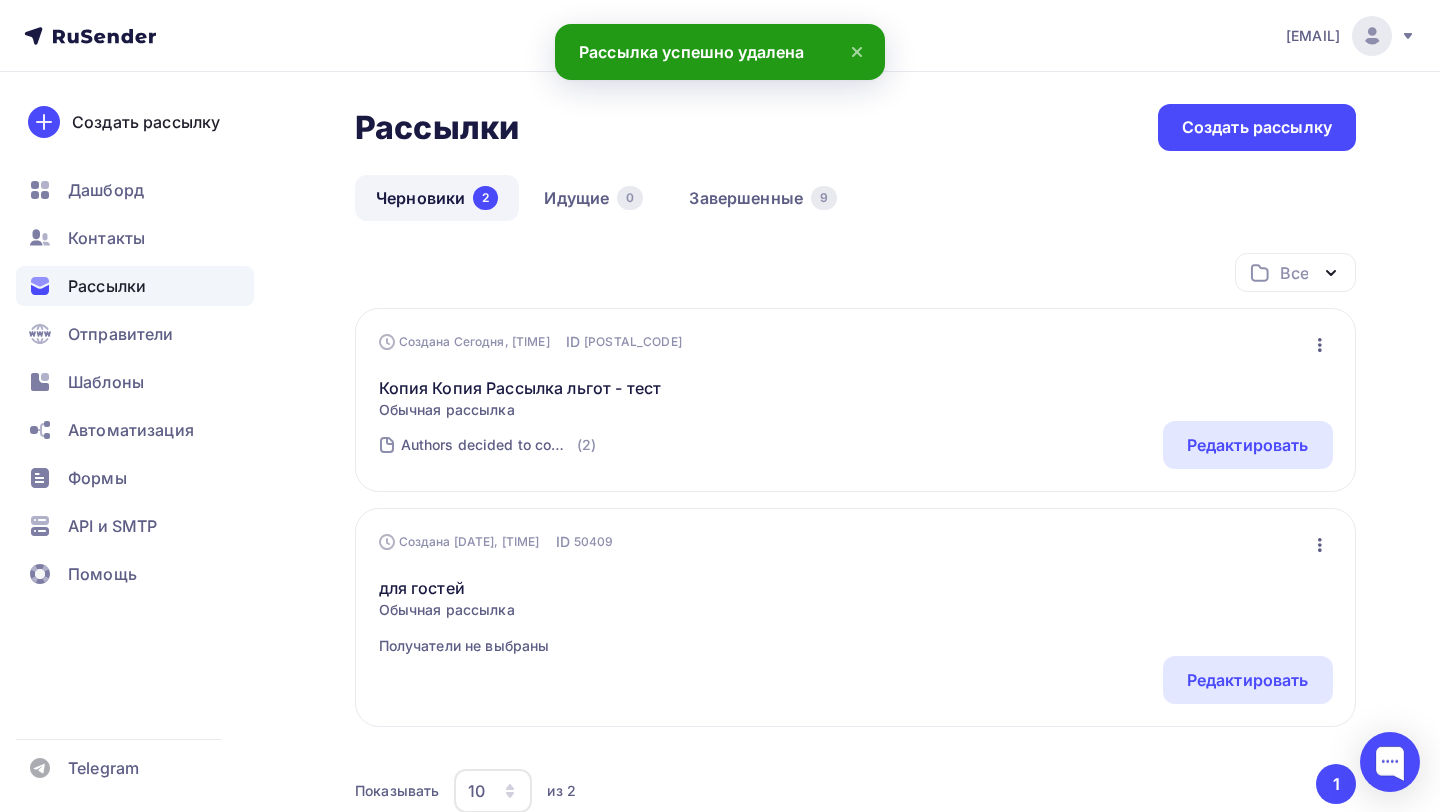 click at bounding box center [1320, 345] 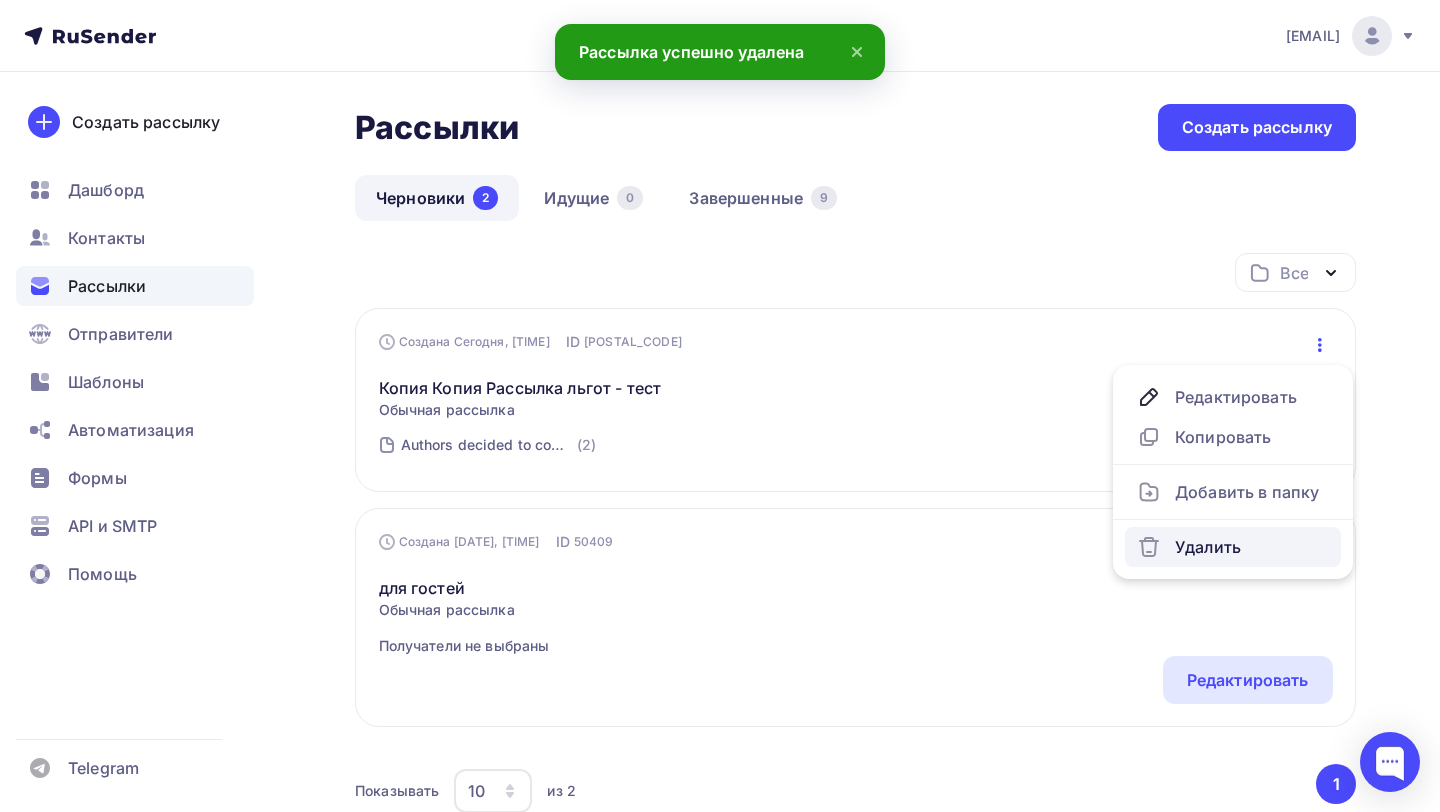 click on "Удалить" at bounding box center [1233, 397] 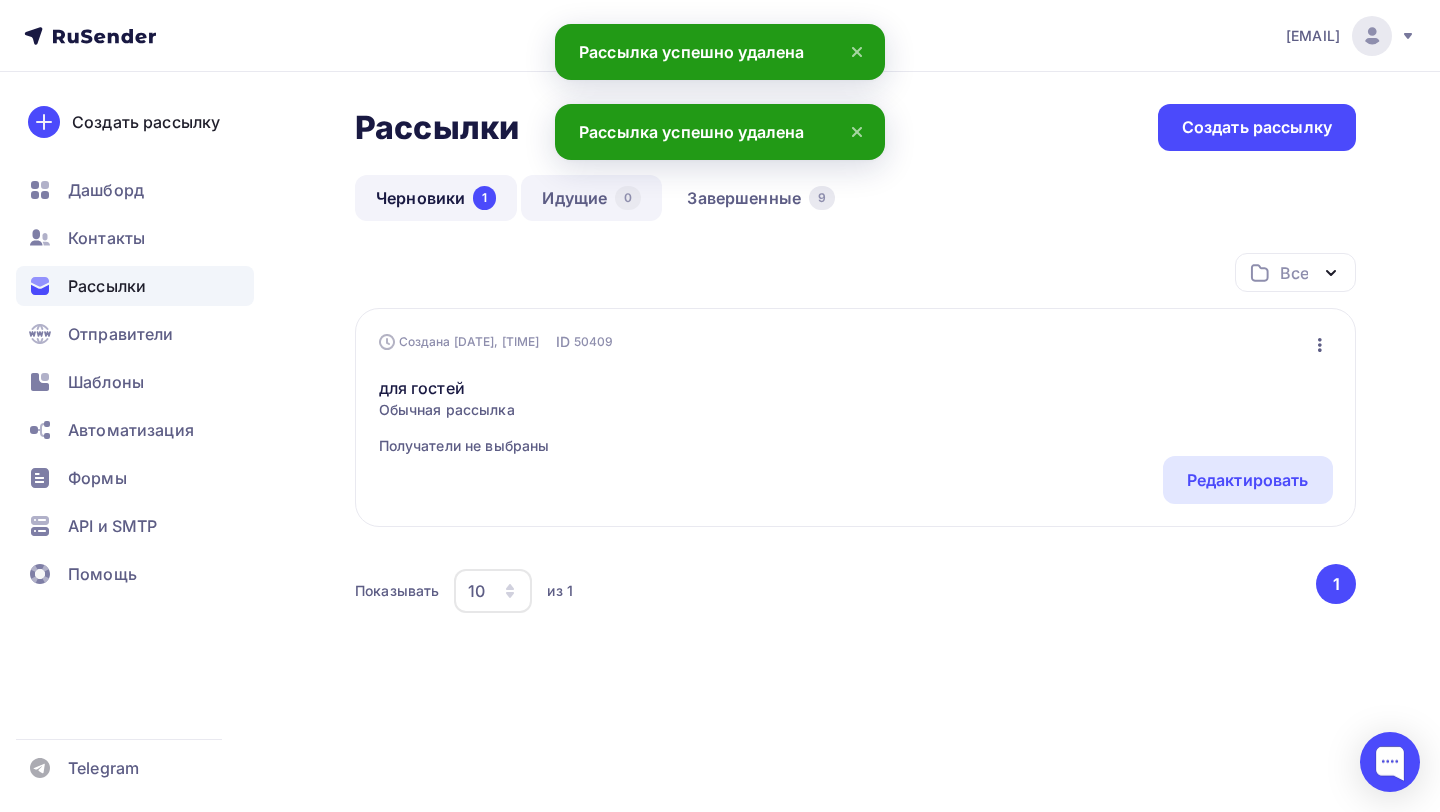 click on "Идущие
0" at bounding box center [591, 198] 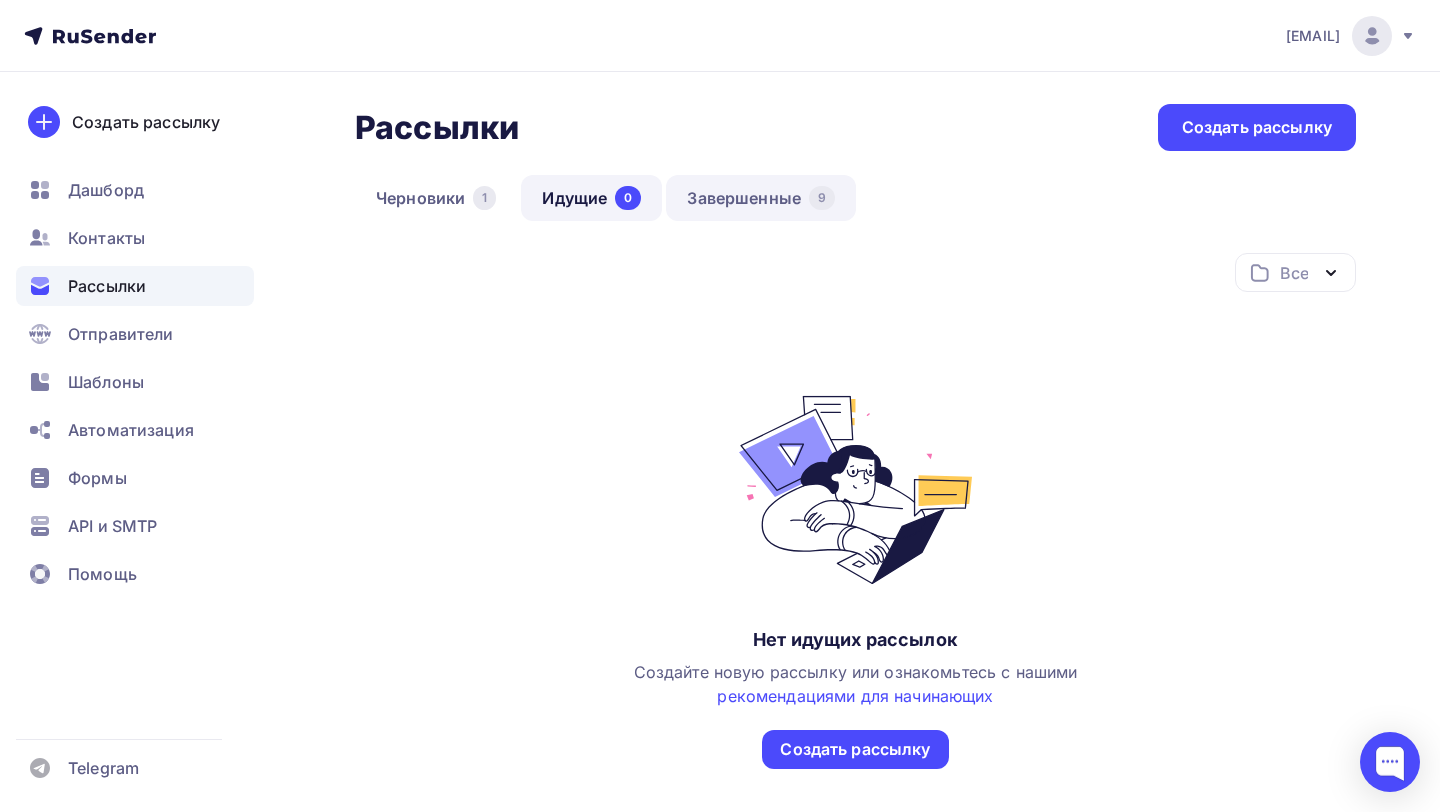 click on "Завершенные
9" at bounding box center [761, 198] 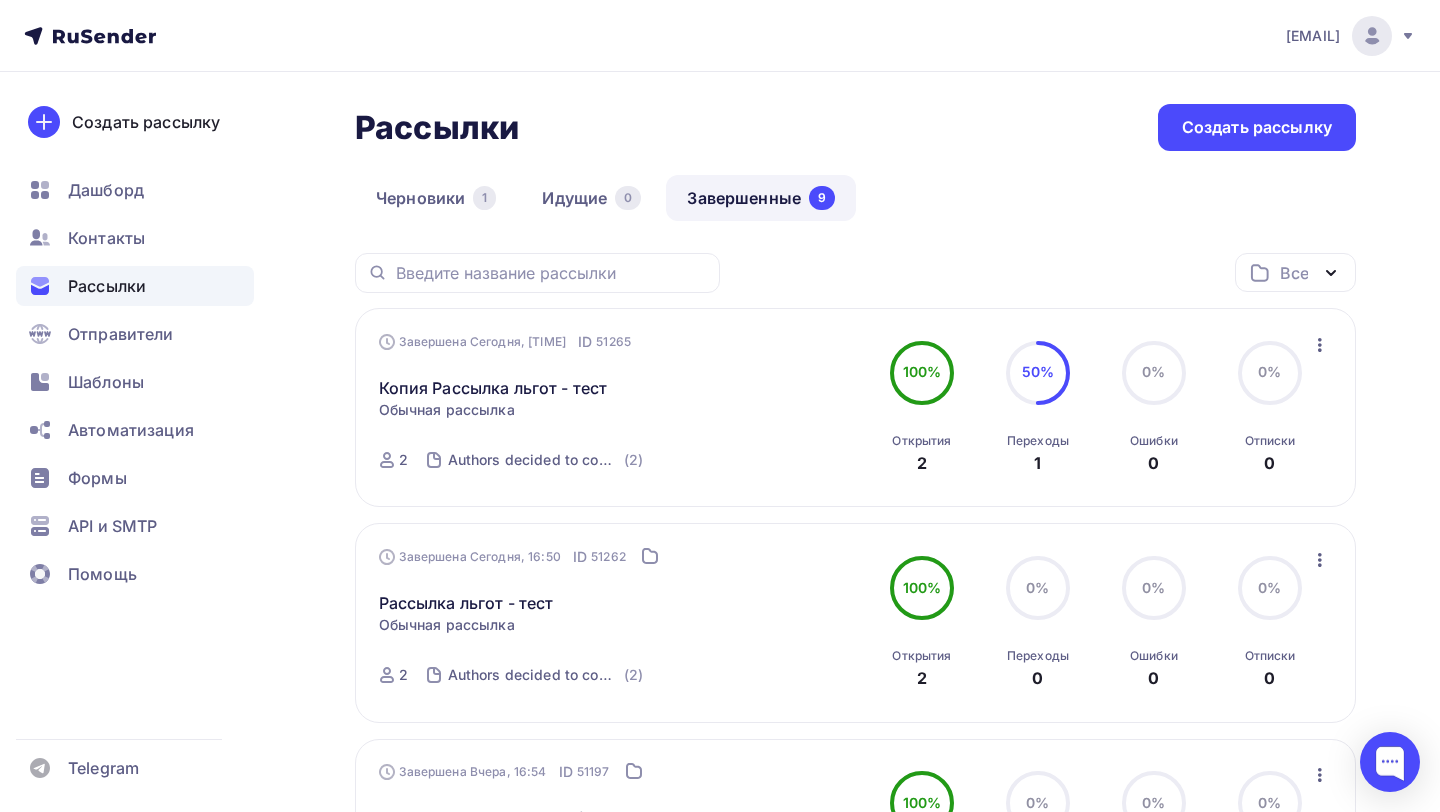 click at bounding box center [1320, 345] 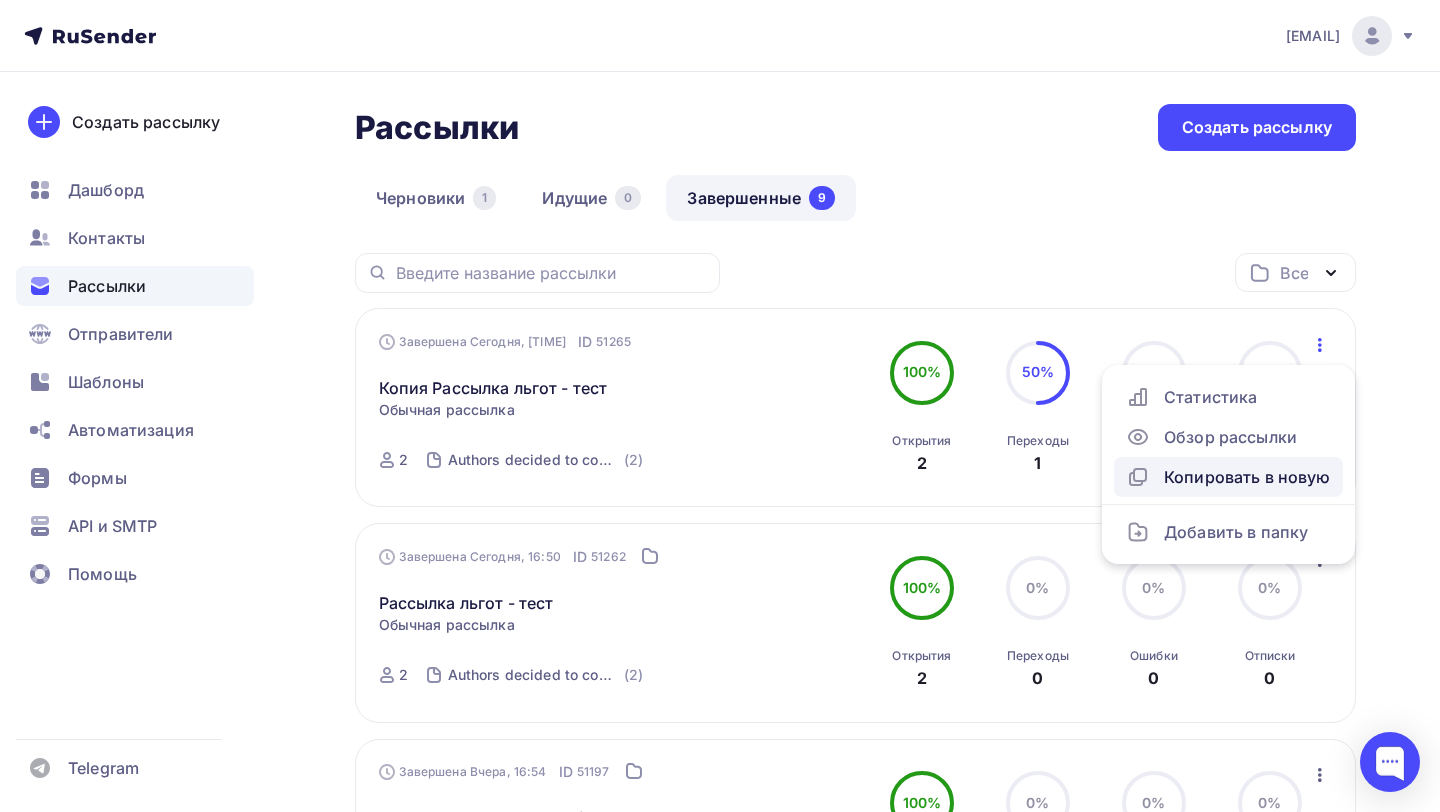 click on "Копировать в новую" at bounding box center [1228, 477] 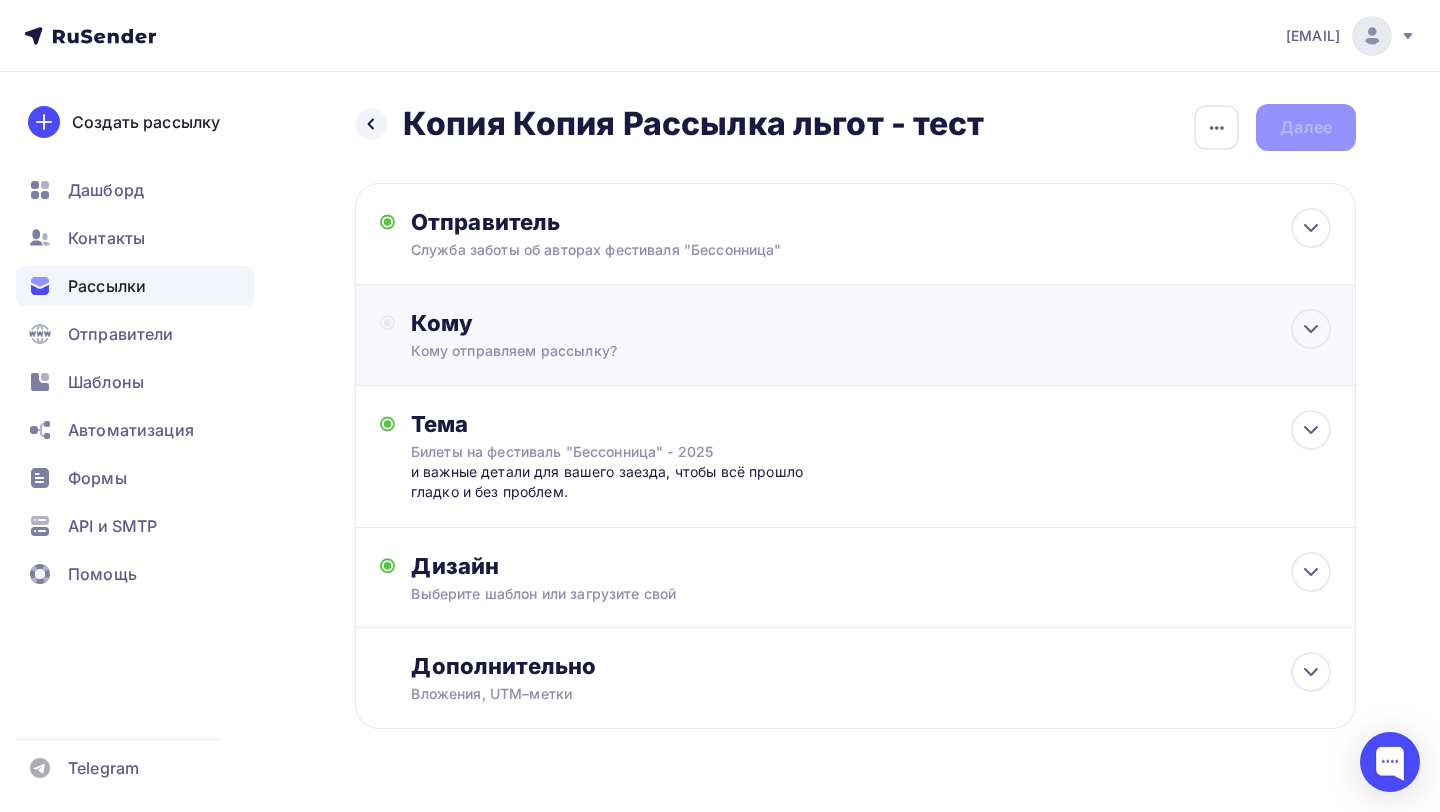 click on "Кому" at bounding box center (627, 222) 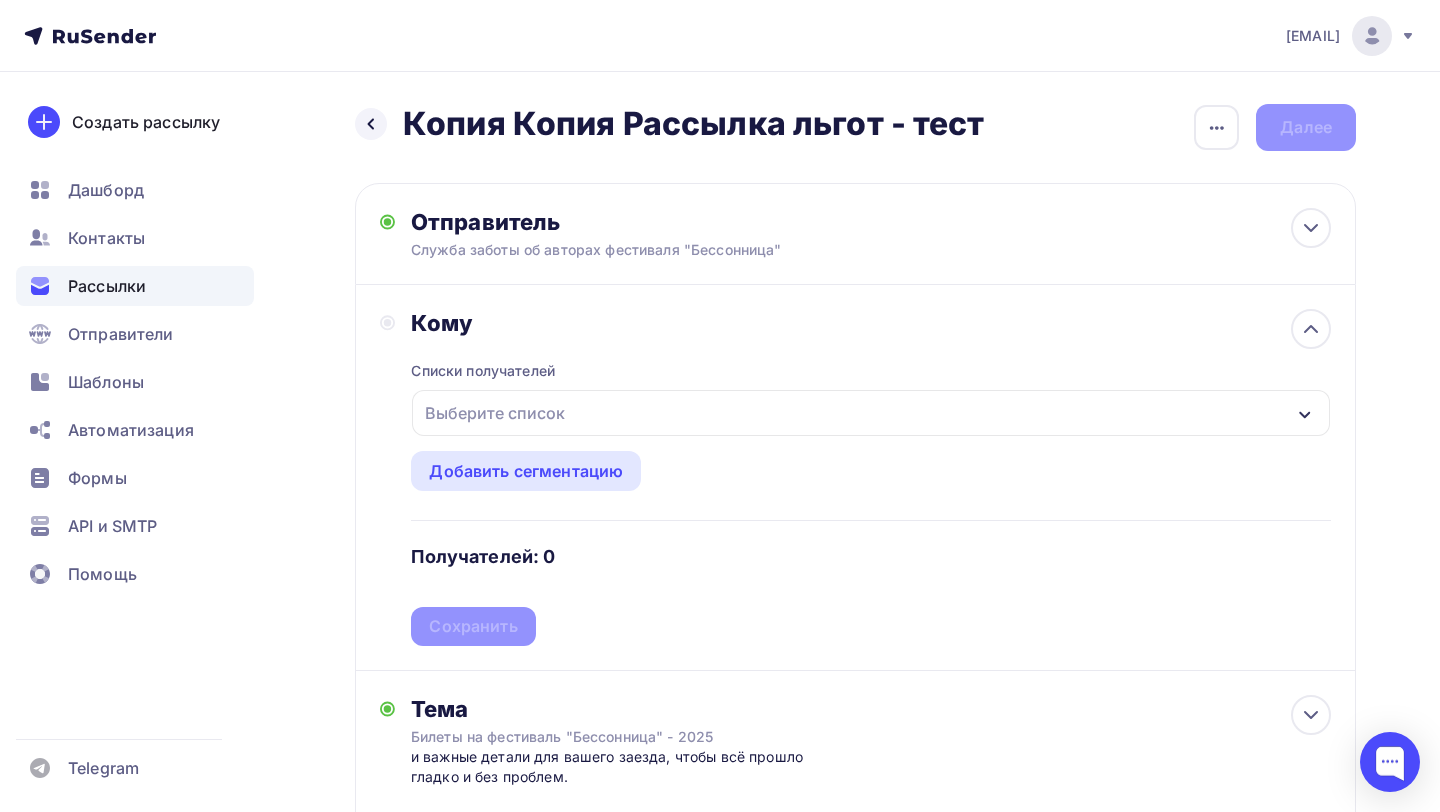 click on "Выберите список" at bounding box center [495, 413] 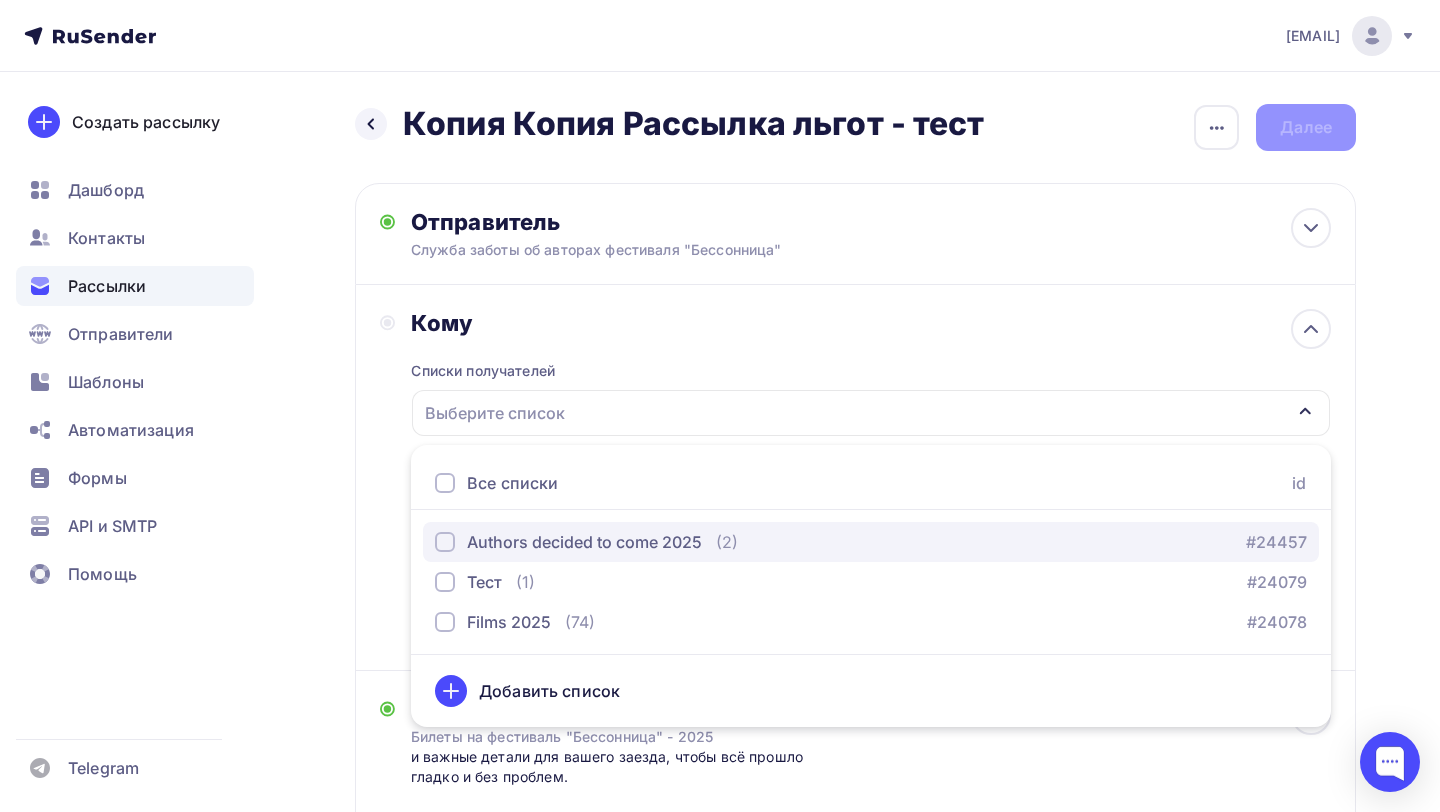 click on "Authors decided to come 2025
(2)
#24457" at bounding box center [871, 542] 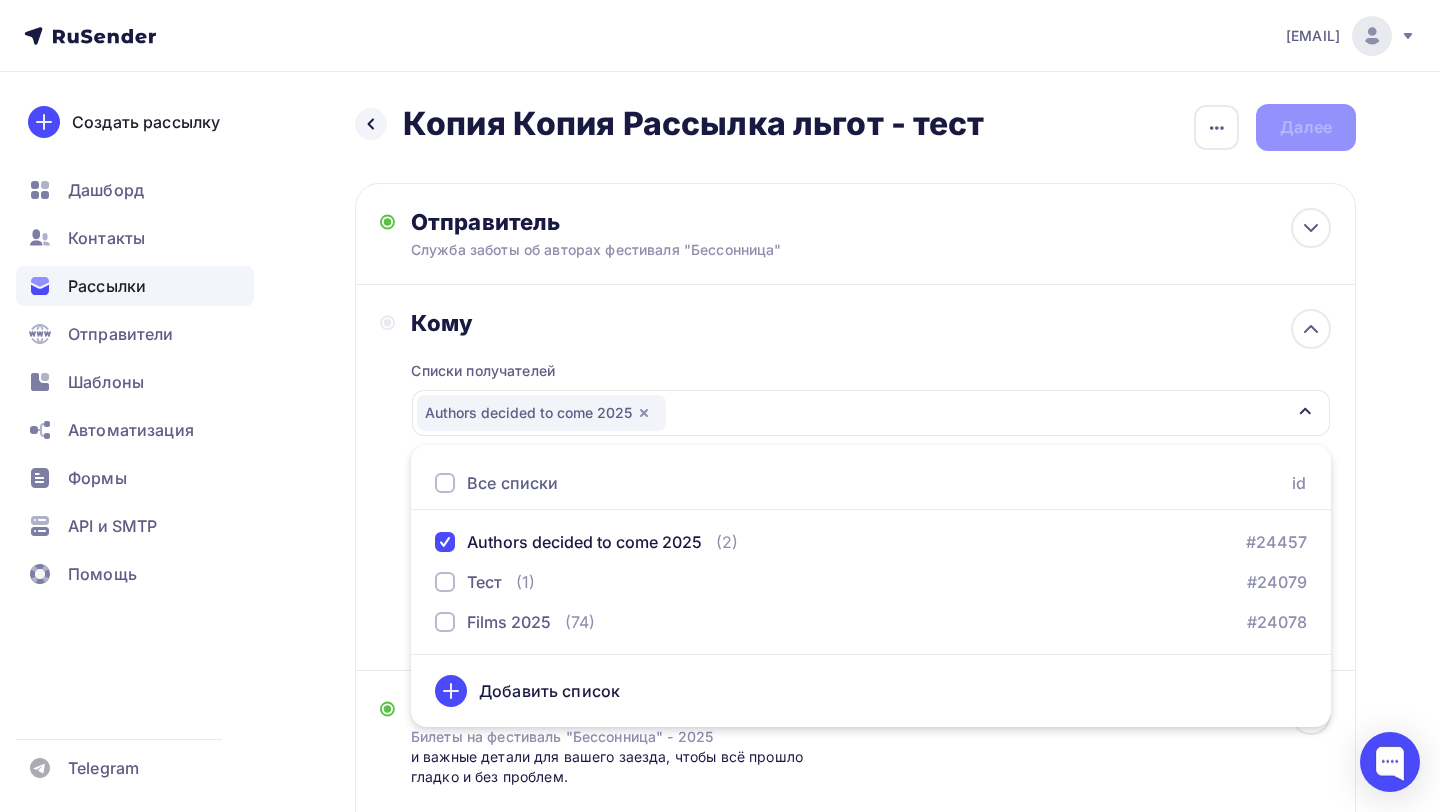 click on "Кому
Списки получателей
Authors decided to come 2025
Все списки
id
Authors decided to come 2025
(2)
#24457
Тест
(1)
#24079
Films 2025
(74)
#24078
Добавить список
Добавить сегментацию
Получателей:
2
Сохранить" at bounding box center (612, 234) 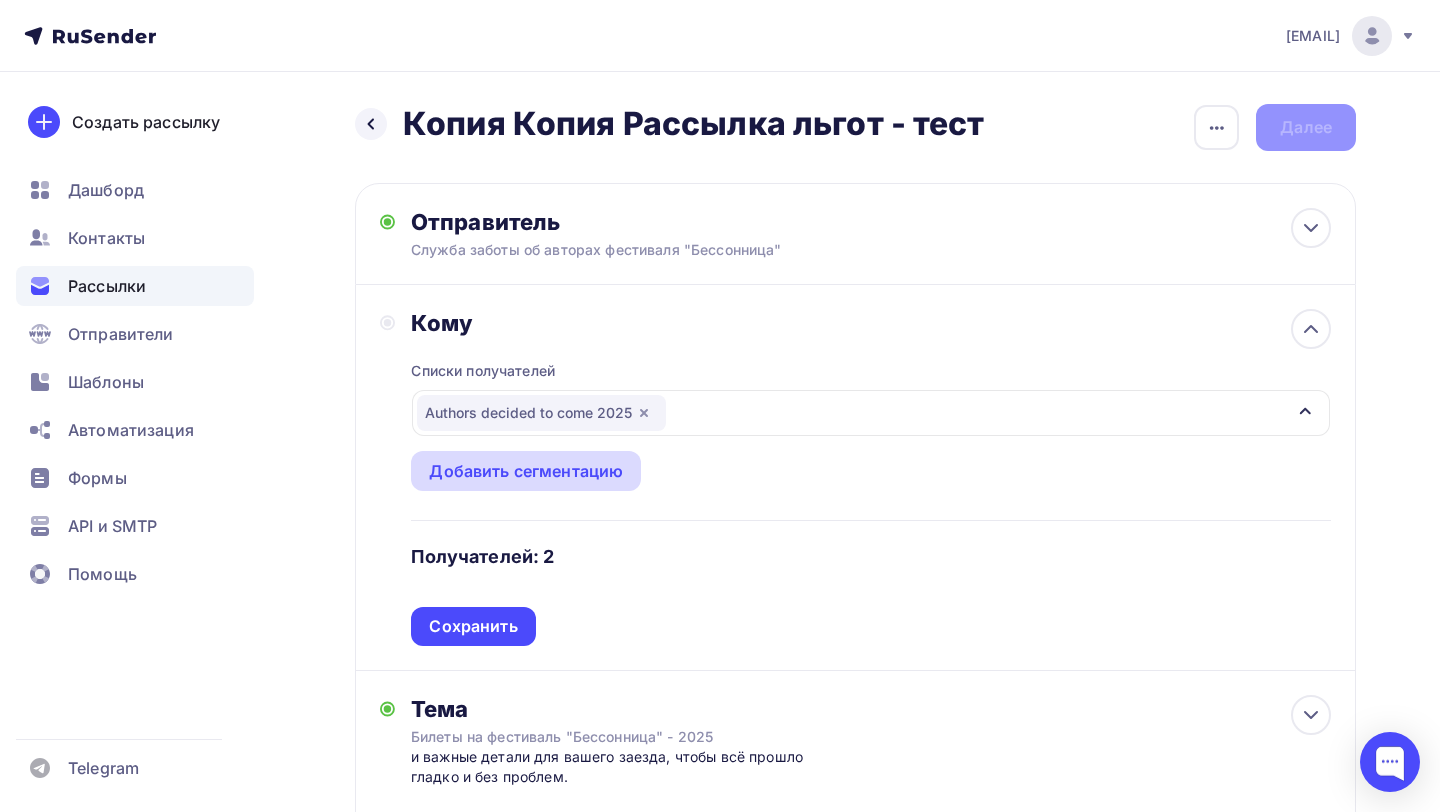 click on "Добавить сегментацию" at bounding box center [526, 471] 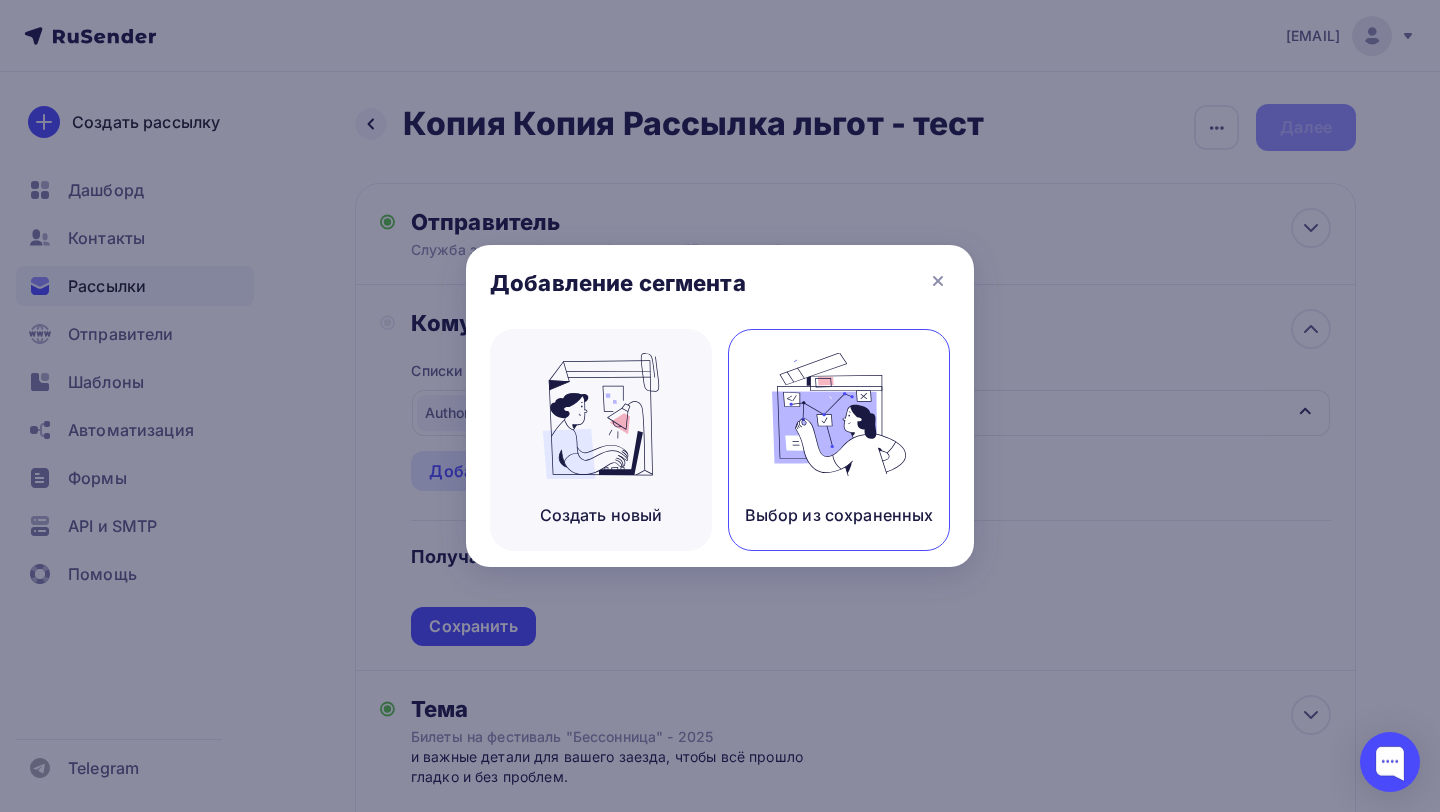 click at bounding box center (601, 416) 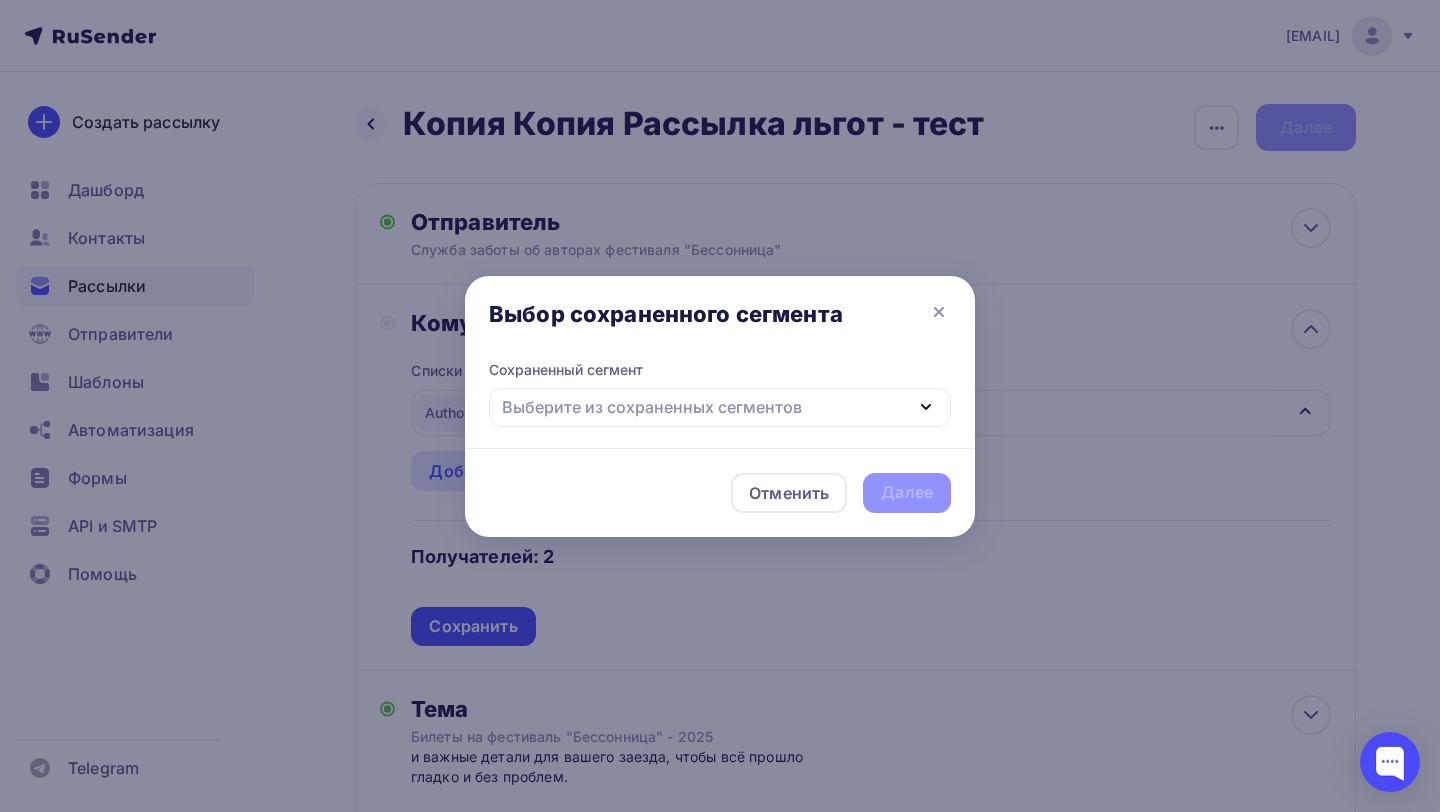 click on "Выберите из сохраненных сегментов" at bounding box center [652, 407] 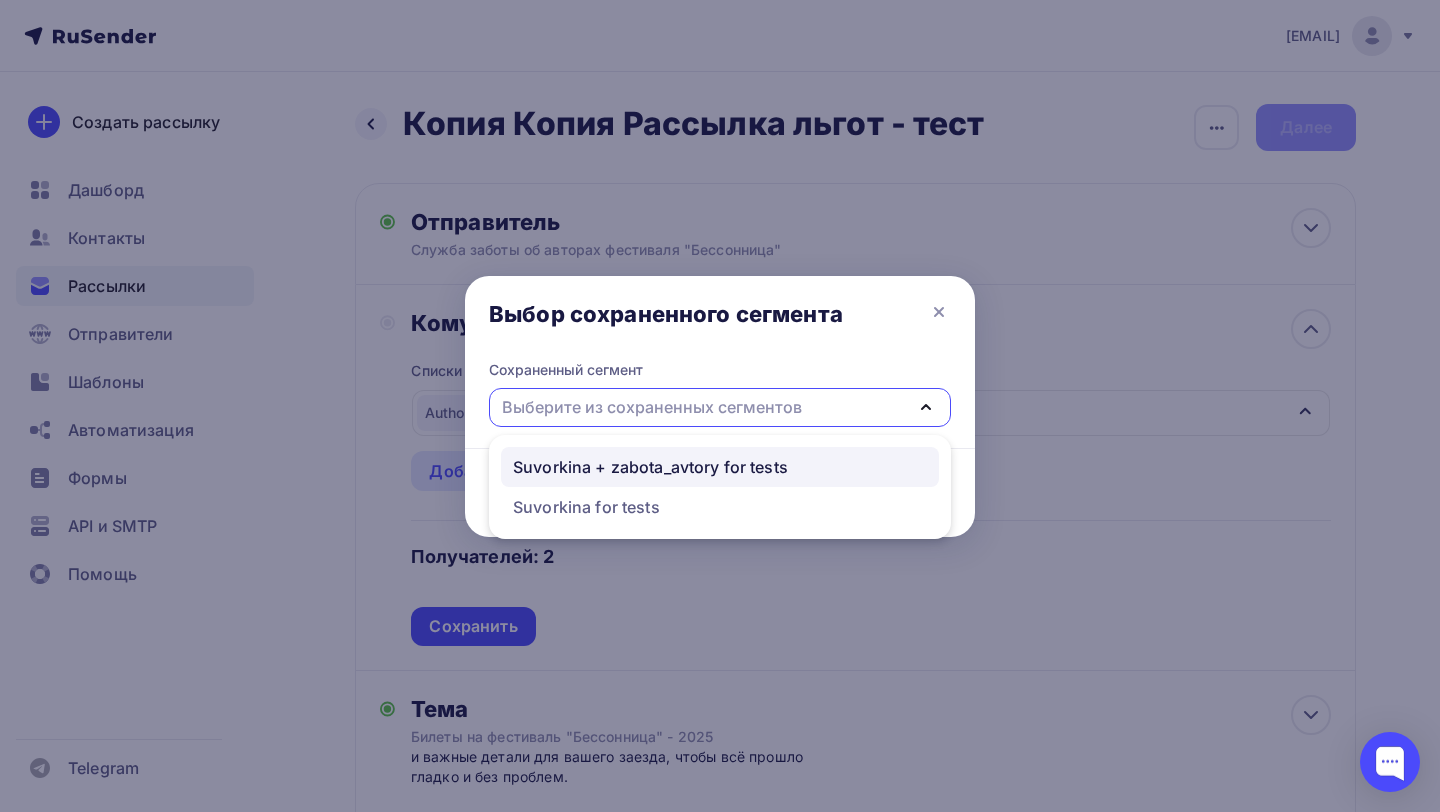 click on "Suvorkina + zabota_avtory for tests" at bounding box center [650, 467] 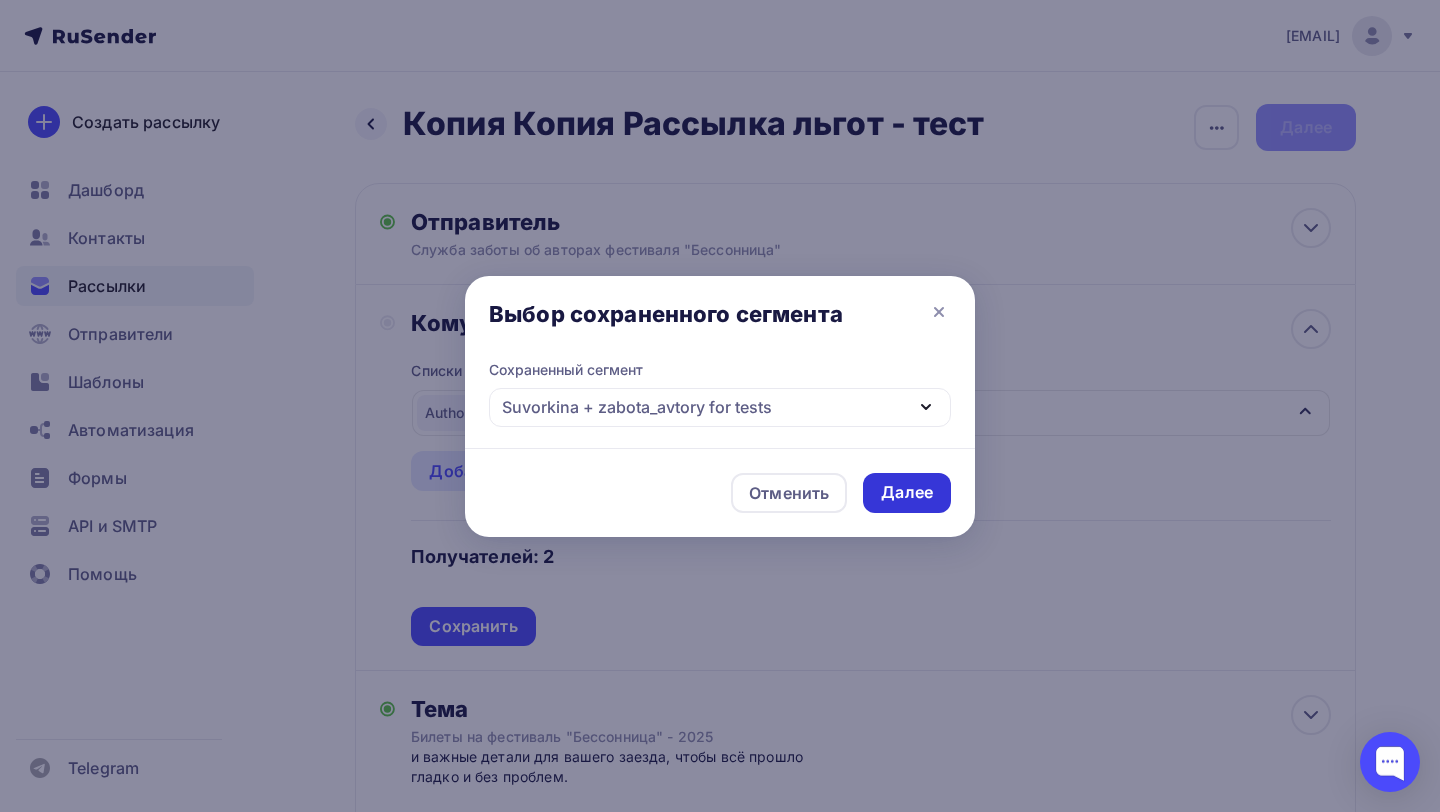click on "Далее" at bounding box center (907, 492) 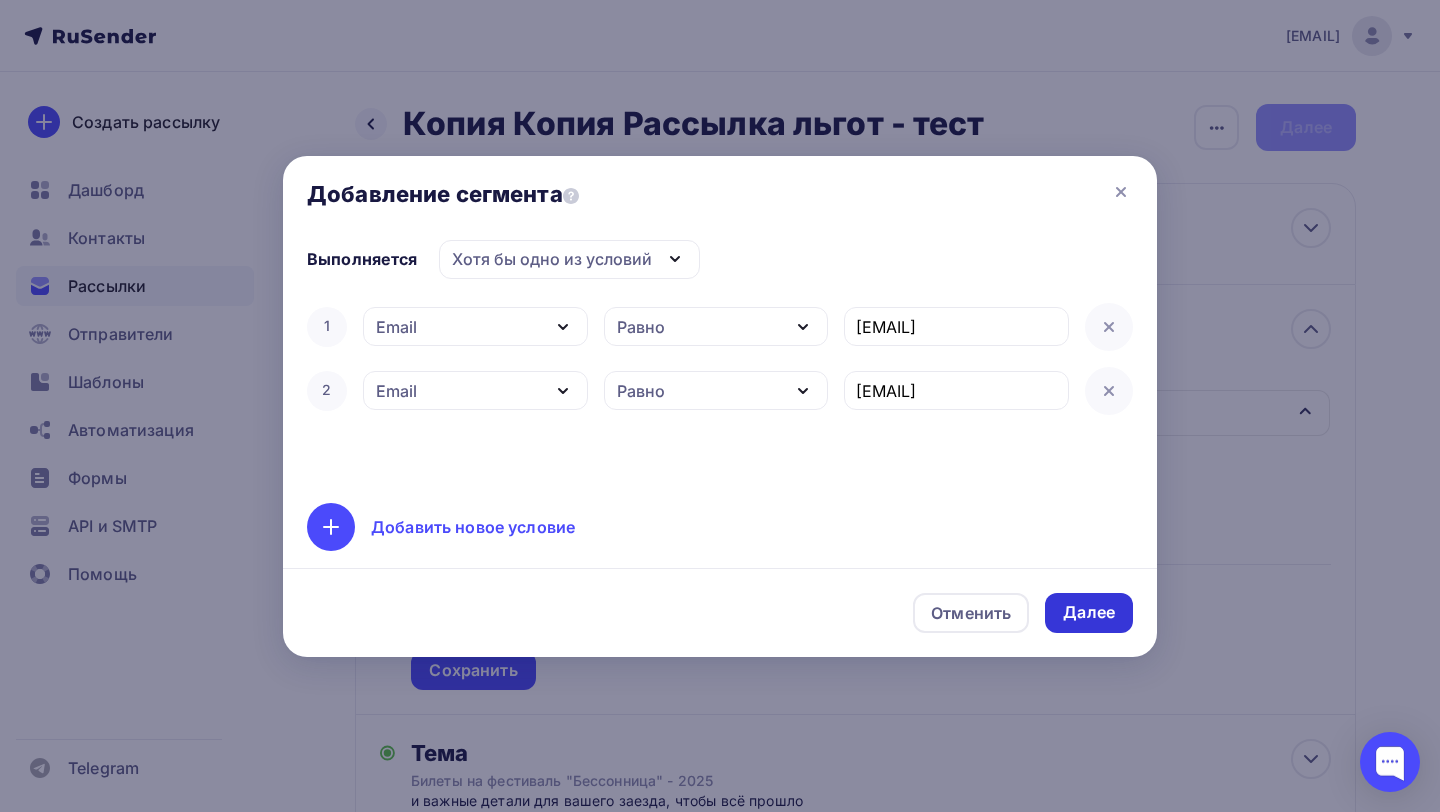 click on "Далее" at bounding box center [1089, 612] 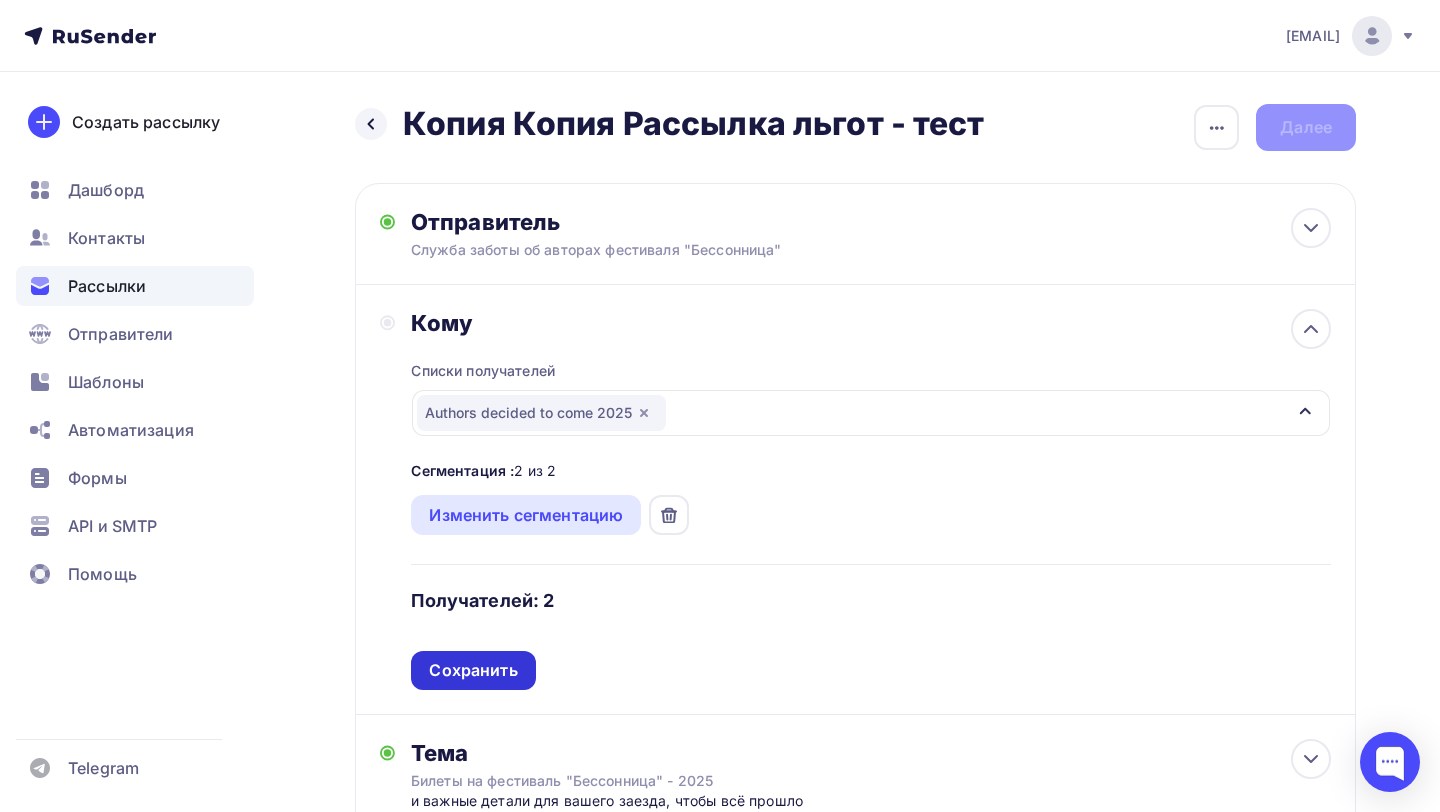 click on "Сохранить" at bounding box center (473, 670) 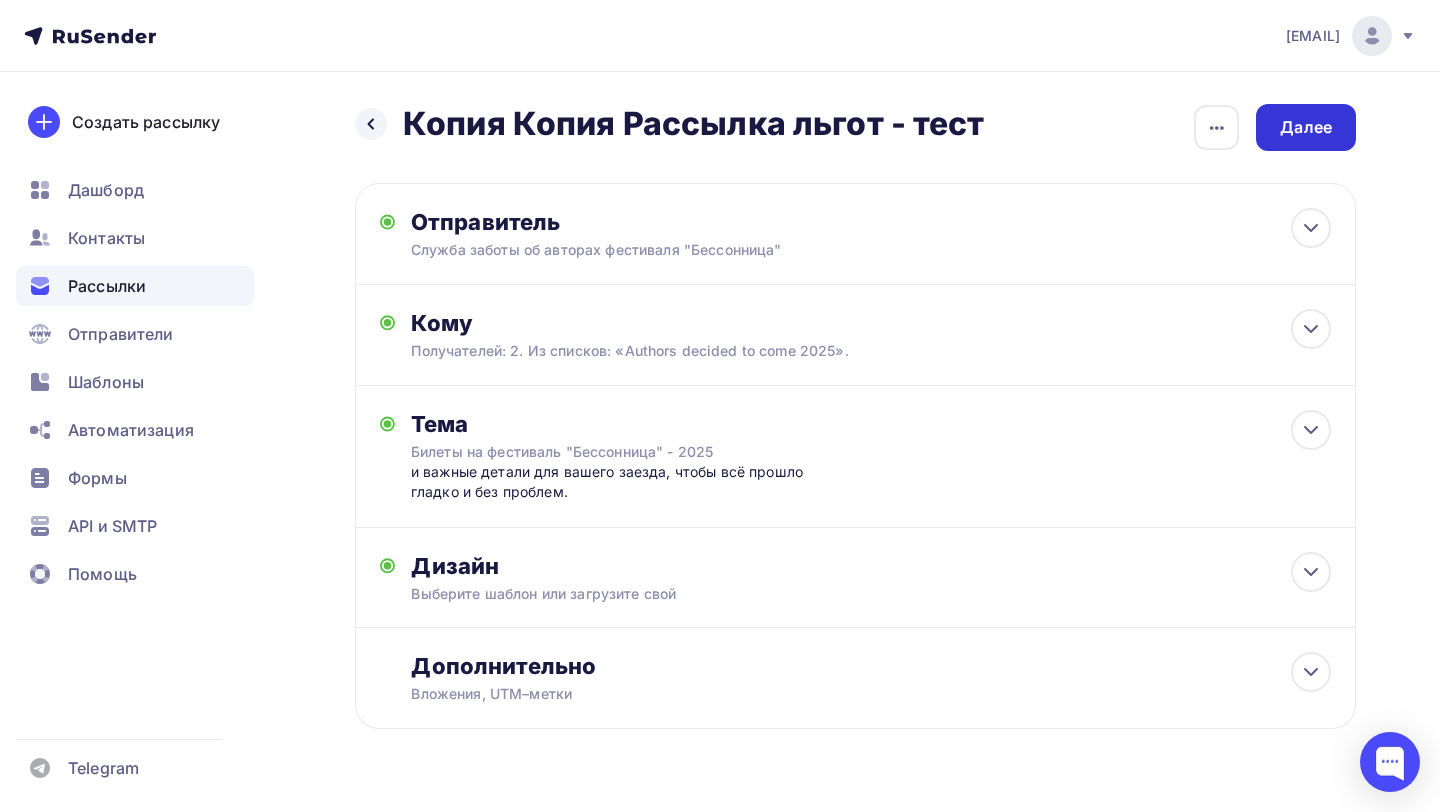 click on "Далее" at bounding box center (1306, 127) 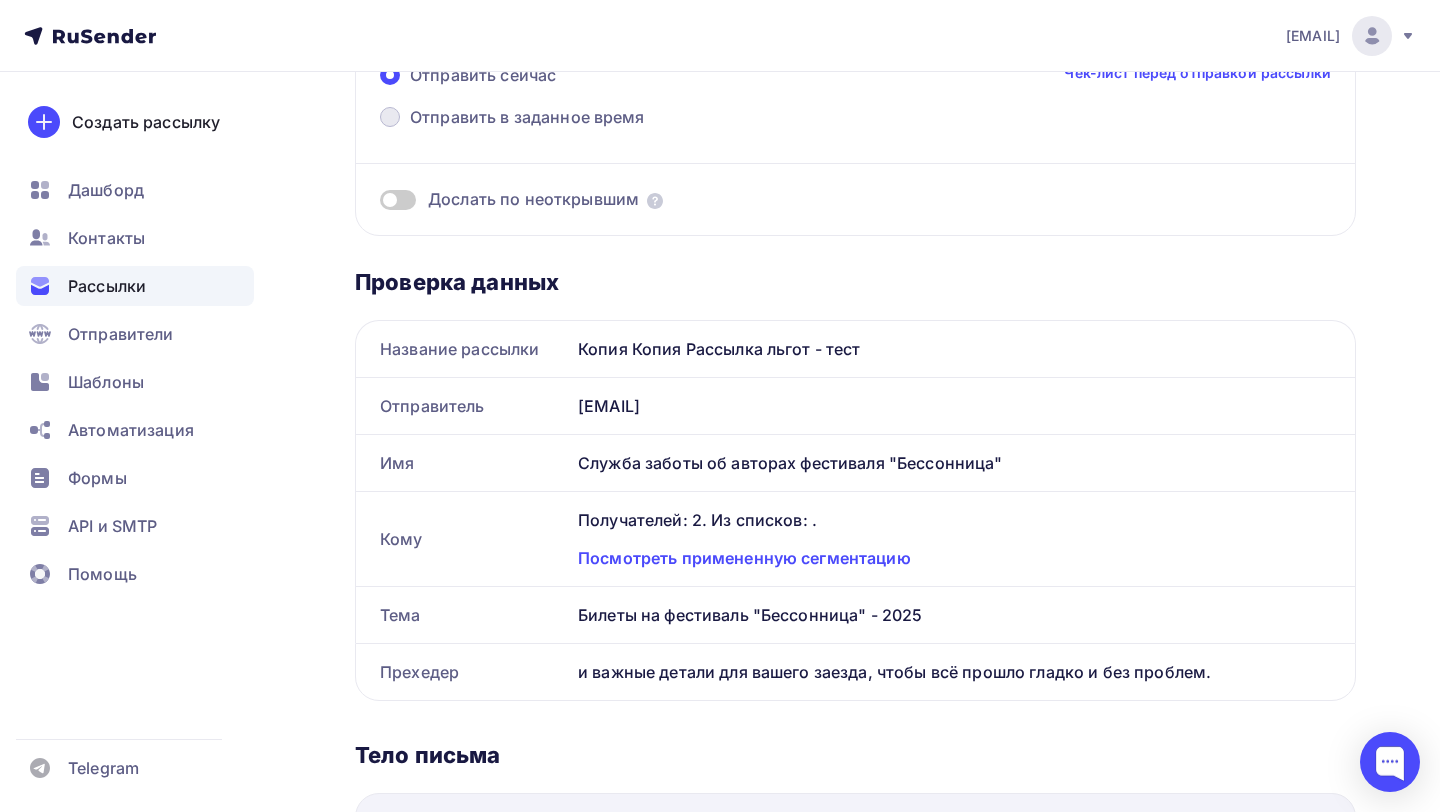 scroll, scrollTop: 0, scrollLeft: 0, axis: both 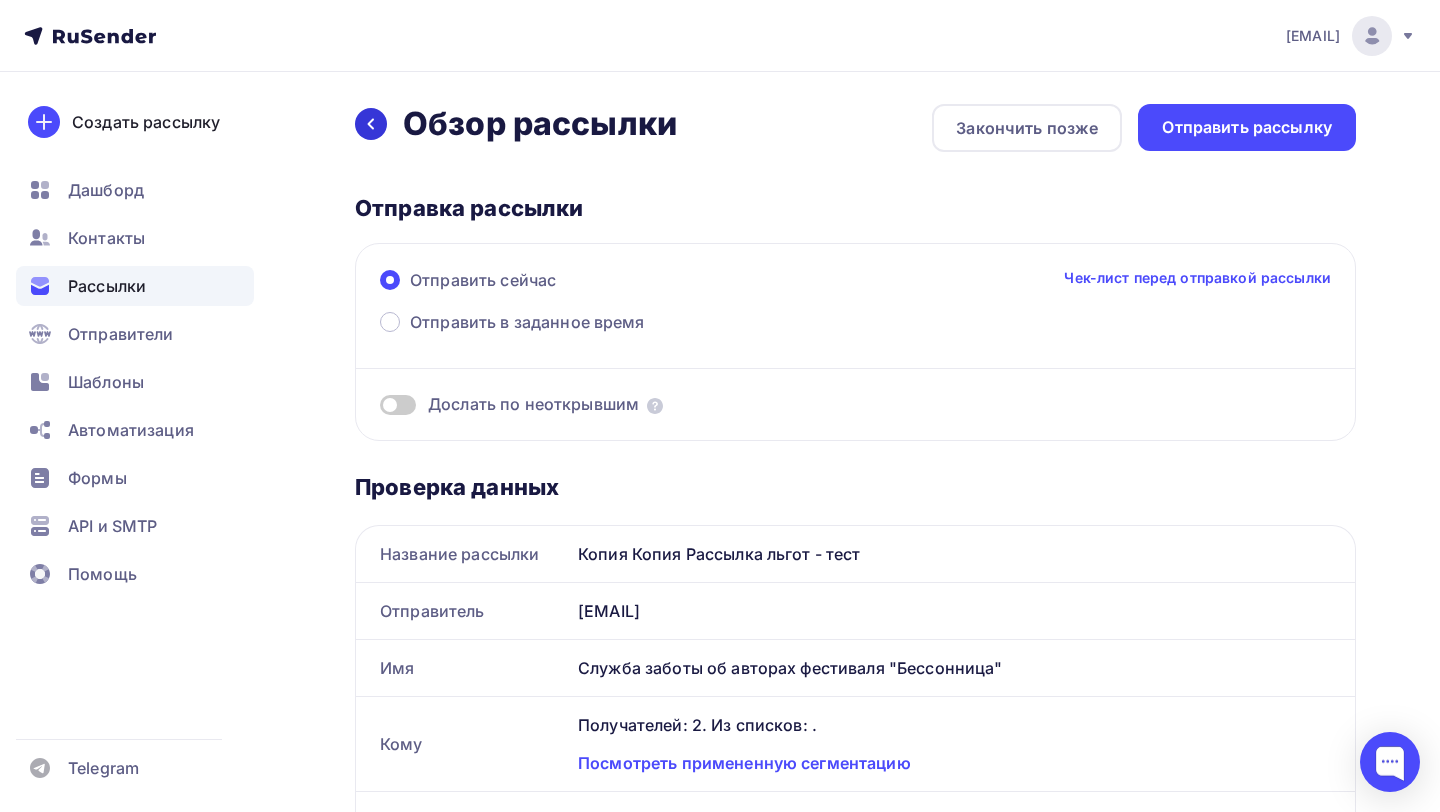 click at bounding box center [371, 124] 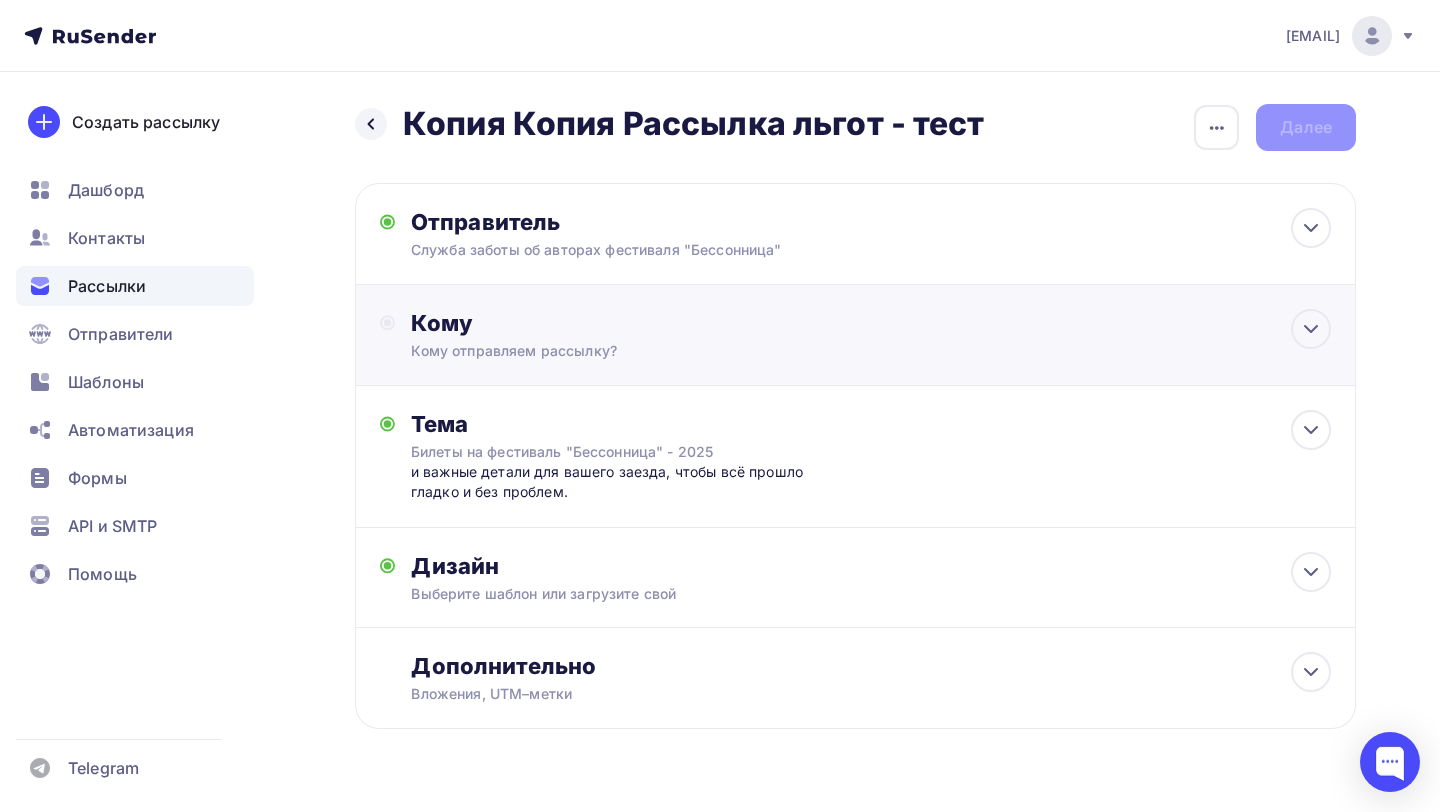 click on "Кому отправляем рассылку?" at bounding box center [606, 250] 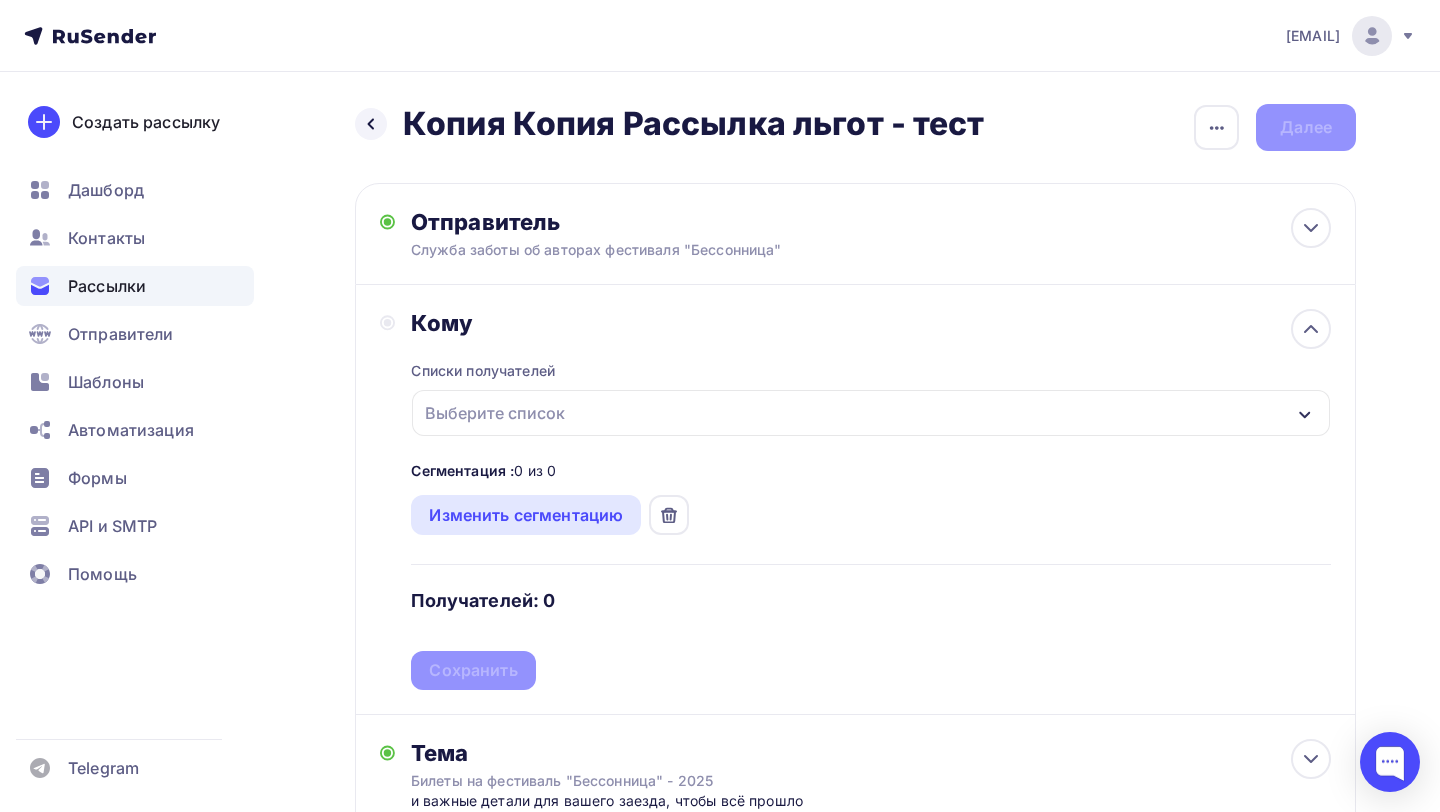 click on "Выберите список" at bounding box center [871, 413] 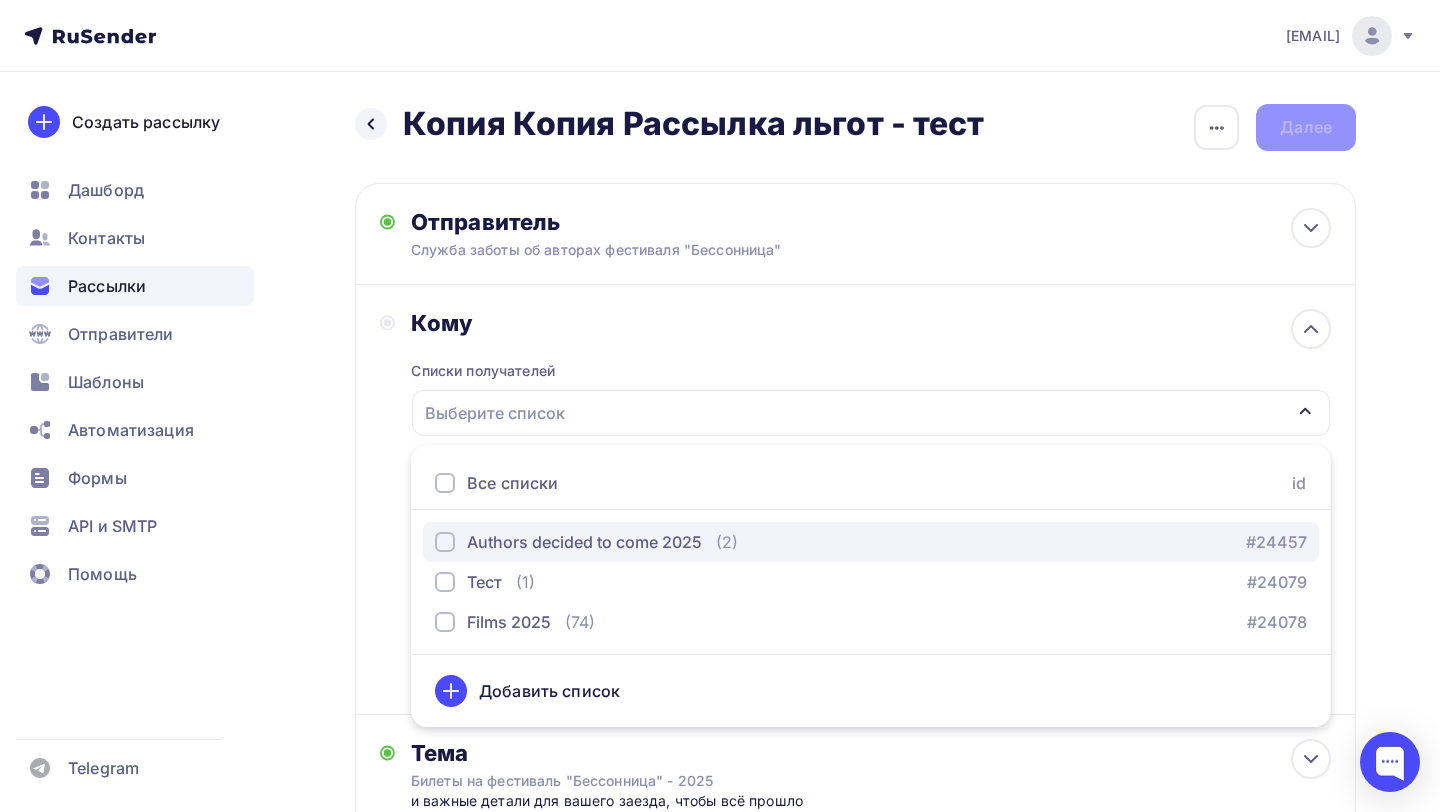 click on "Authors decided to come 2025" at bounding box center (584, 542) 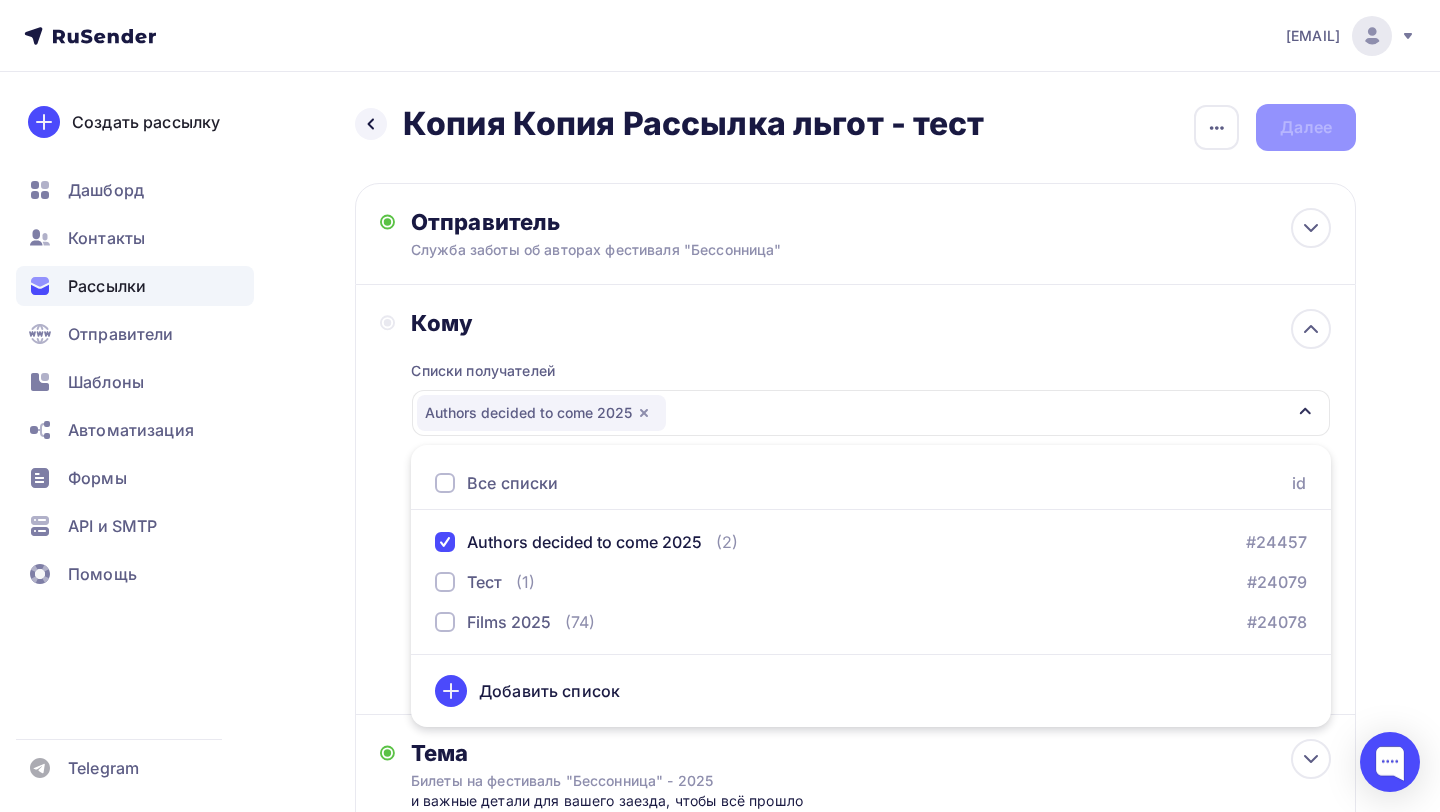 click on "Кому
Списки получателей
[EVENT_NAME]
Все списки
id
[EVENT_NAME]
(2)
#[ID]
Тест
(1)
#[ID]
Films [YEAR]
(74)
#[ID]
Добавить список      Сегментация :
2 из
2
Изменить сегментацию
Получателей:
2
Сохранить" at bounding box center (855, 500) 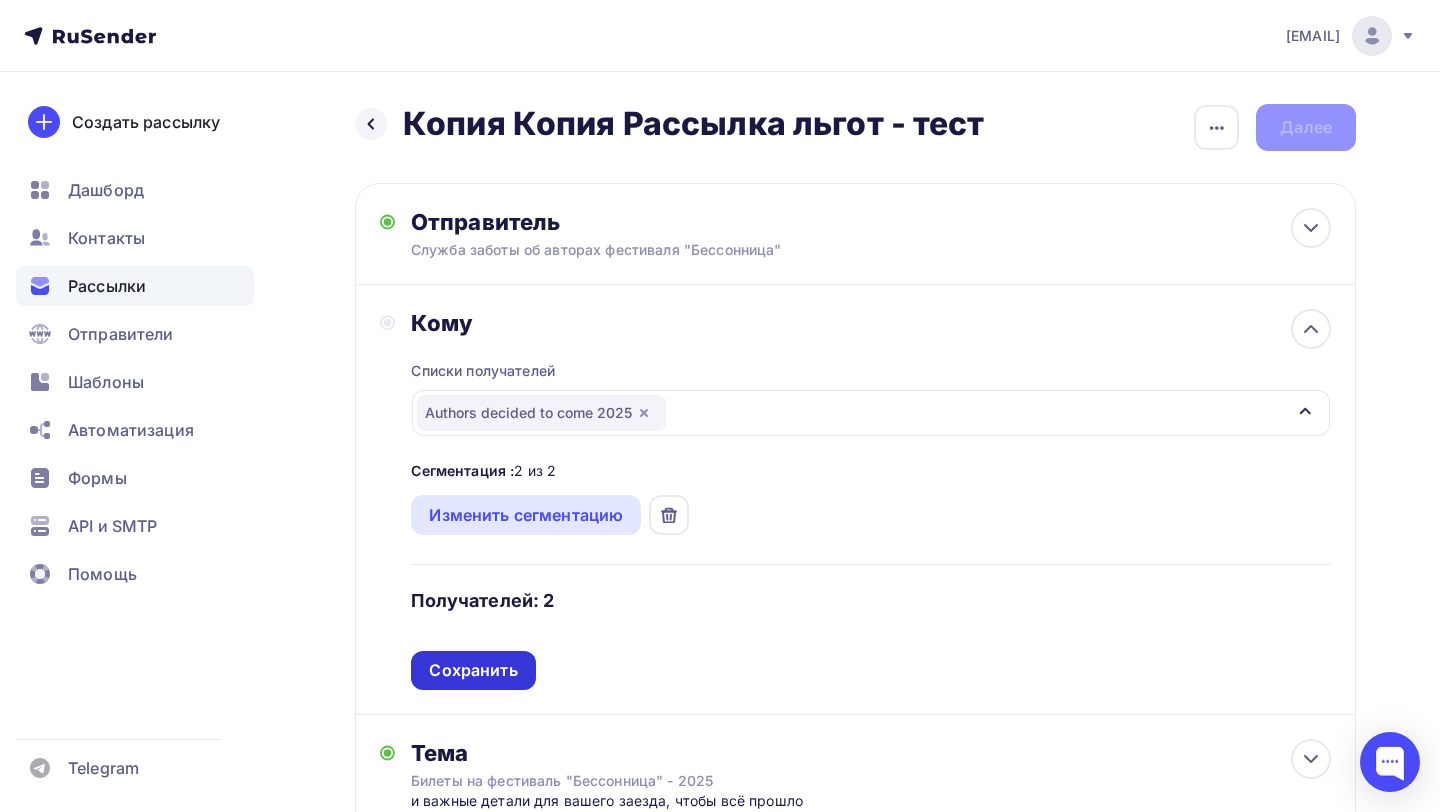 click on "Сохранить" at bounding box center [473, 670] 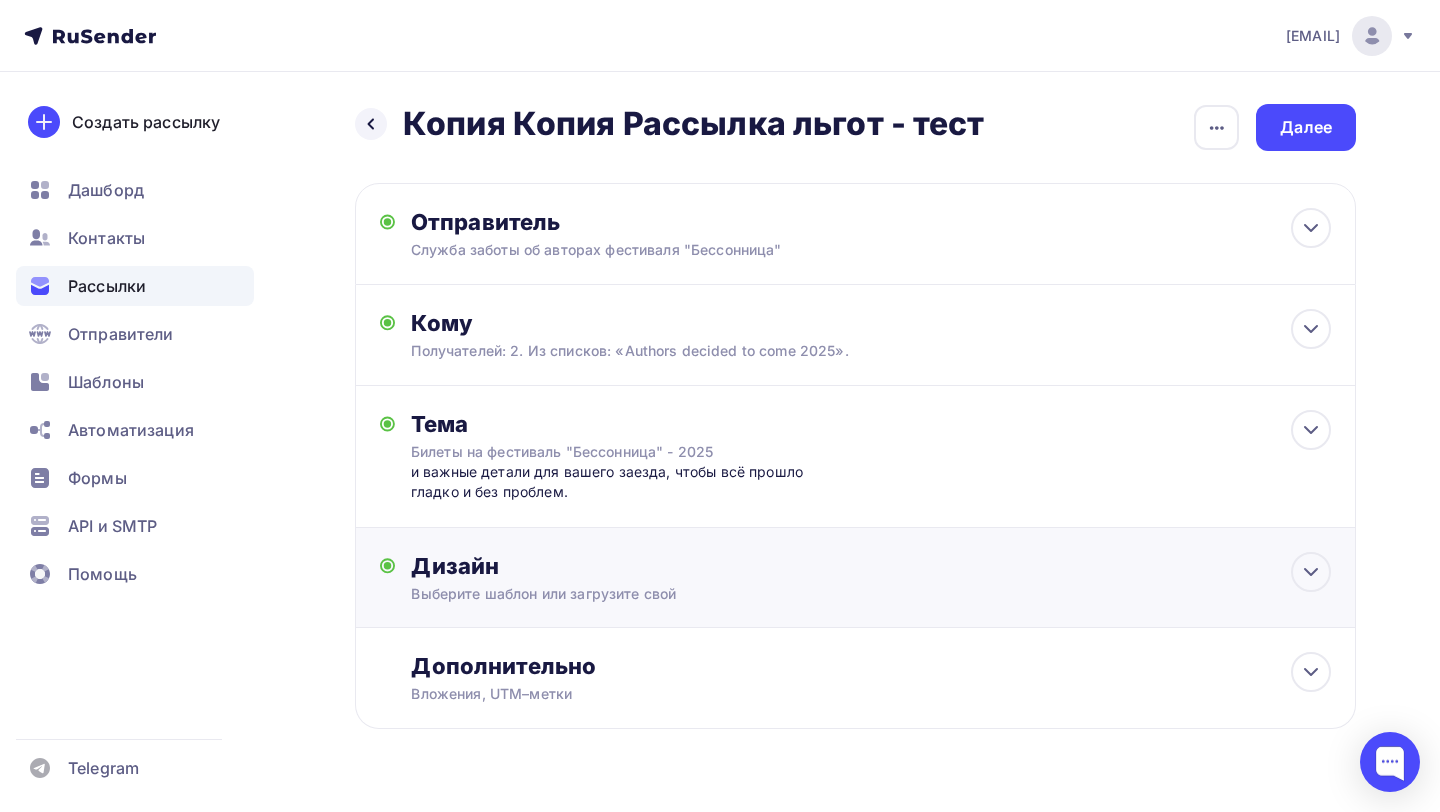 click on "Дизайн   Выберите шаблон или загрузите свой     Размер письма: 122 Kb     Заменить шаблон
Редактировать" at bounding box center (612, 234) 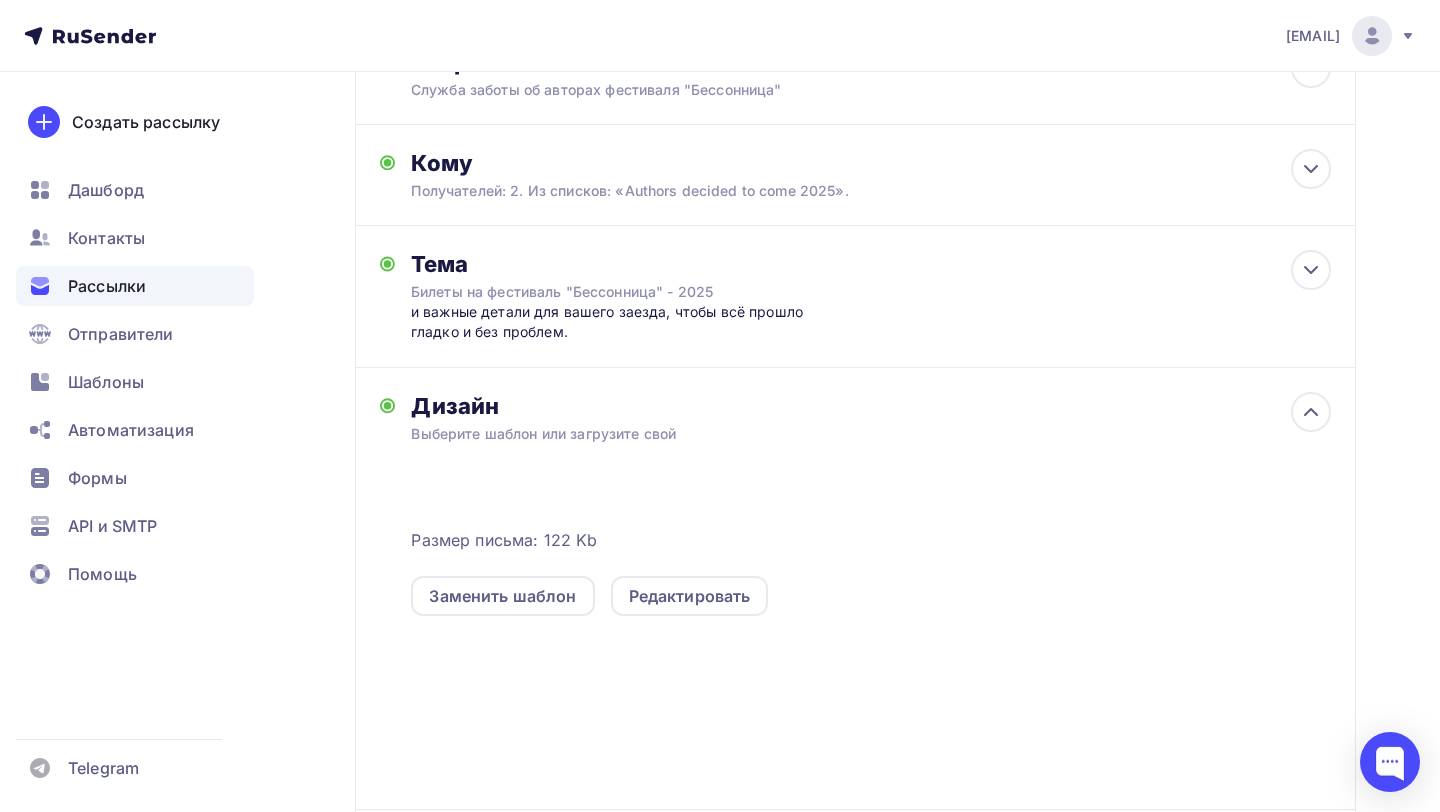 scroll, scrollTop: 166, scrollLeft: 0, axis: vertical 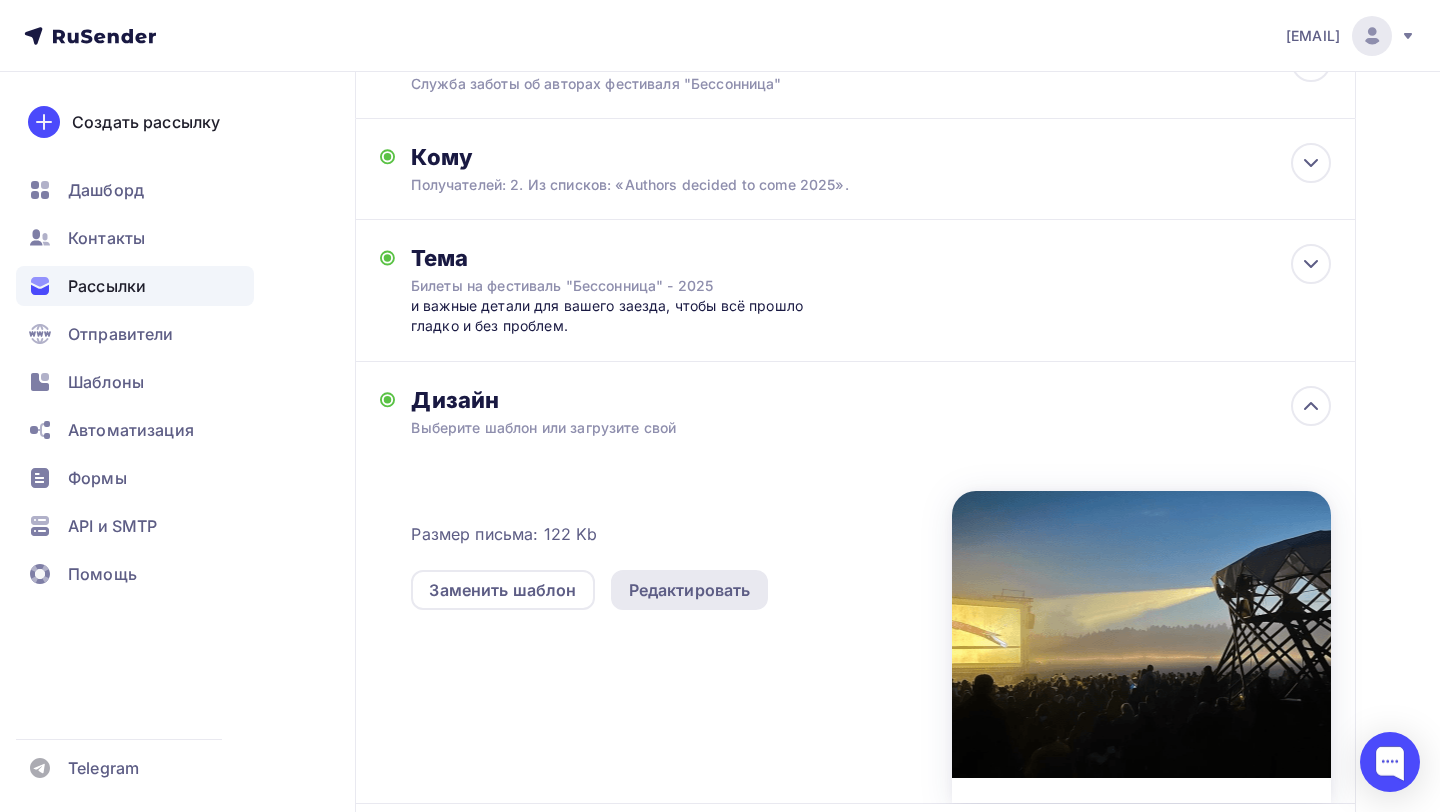 click on "Редактировать" at bounding box center [690, 590] 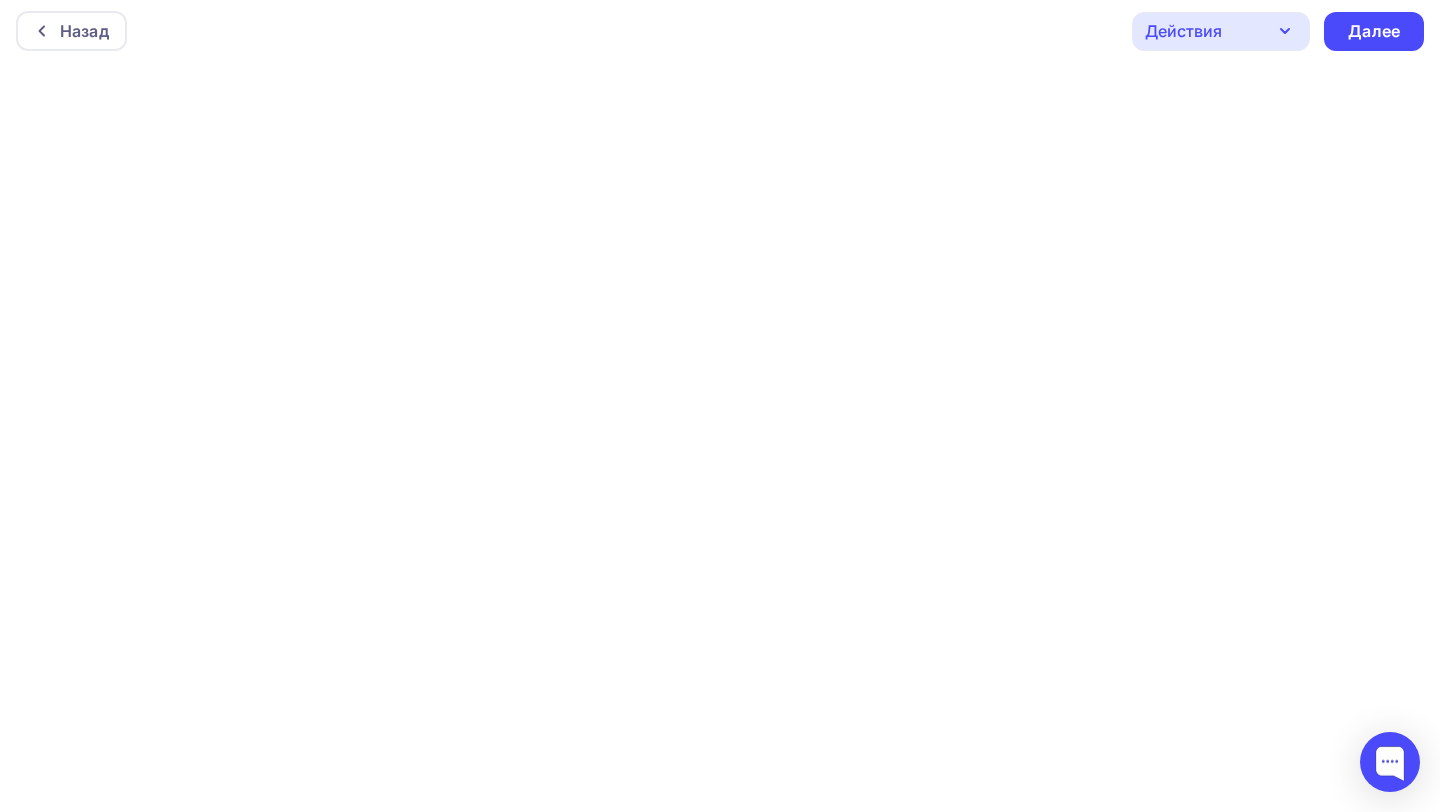 scroll, scrollTop: 0, scrollLeft: 0, axis: both 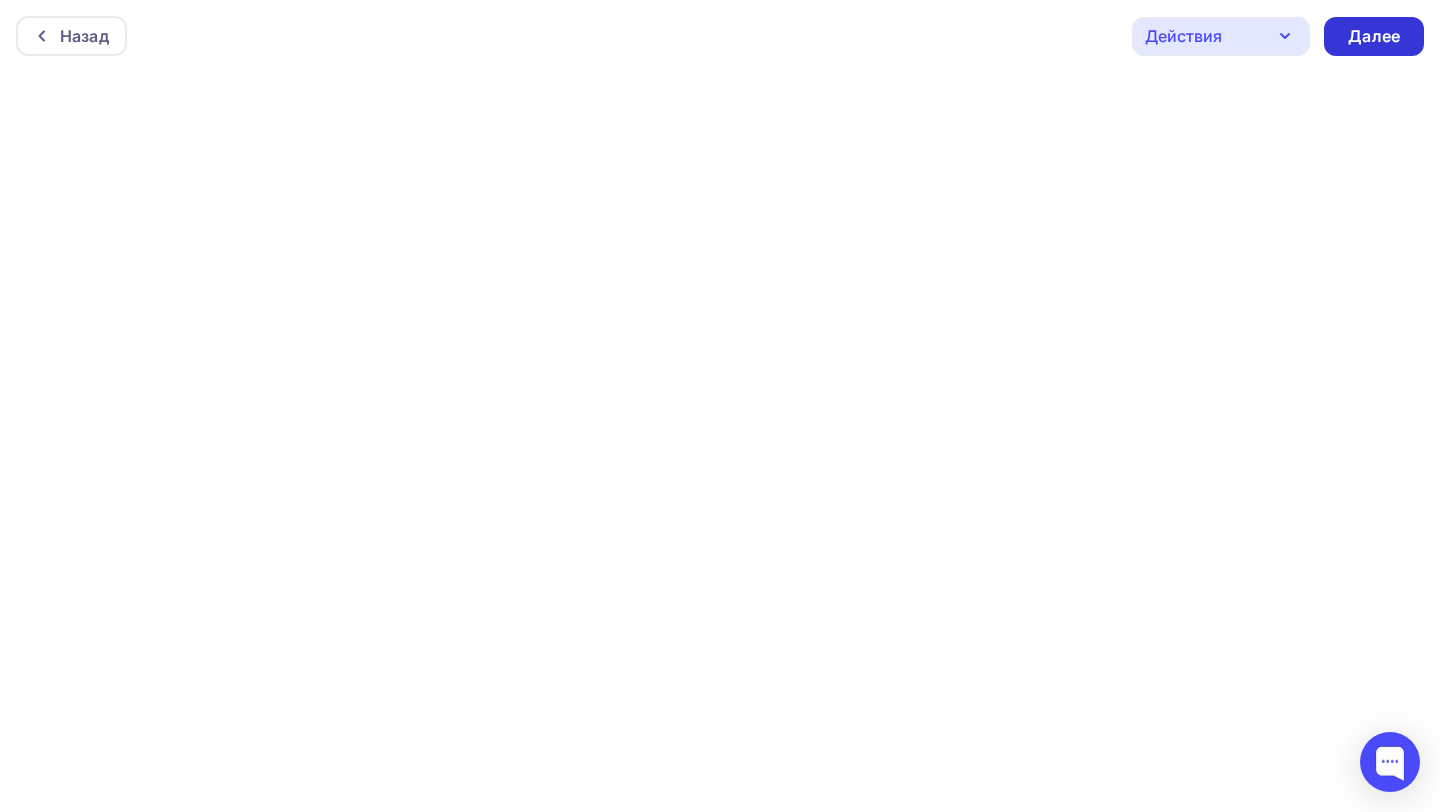 click on "Далее" at bounding box center [1374, 36] 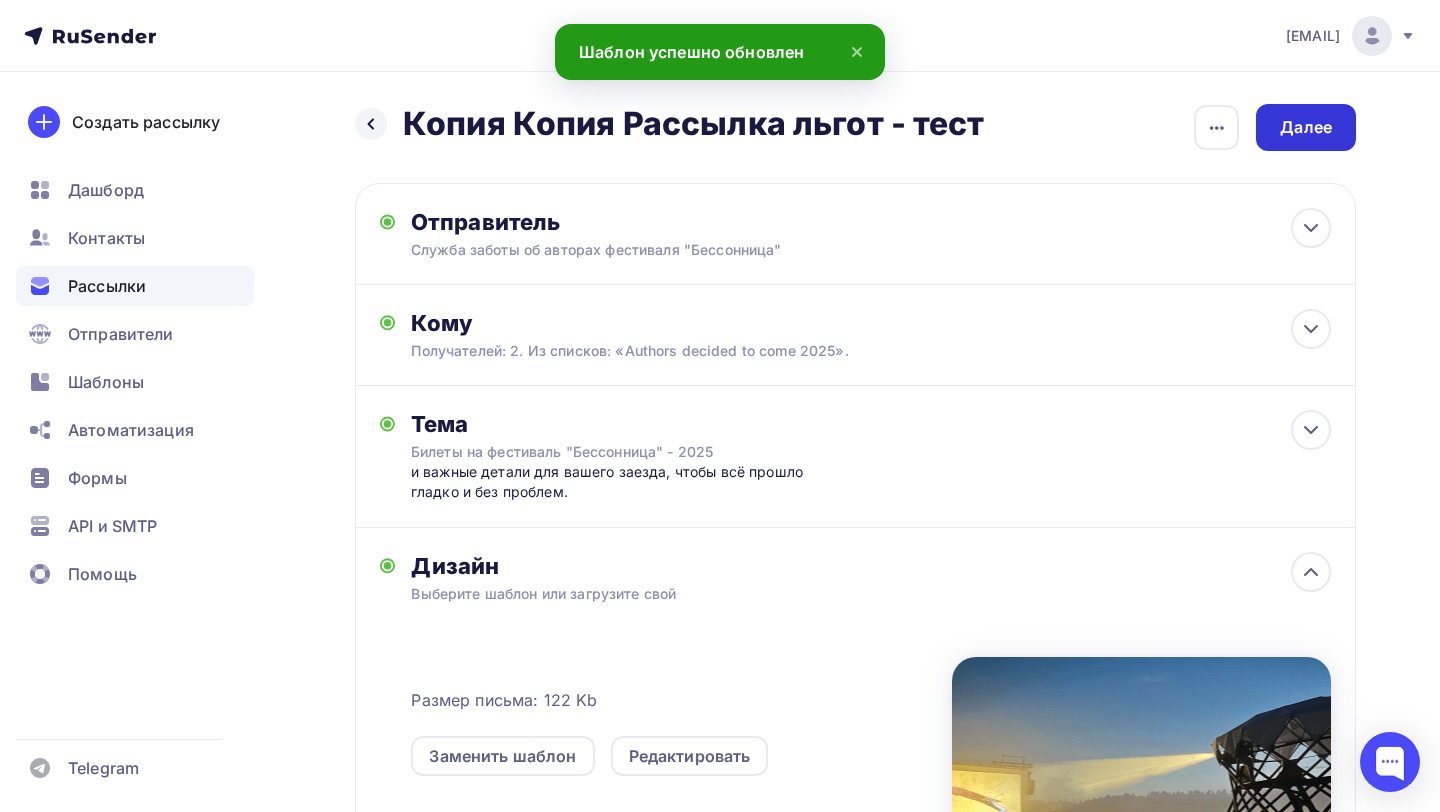 click on "Далее" at bounding box center [1306, 127] 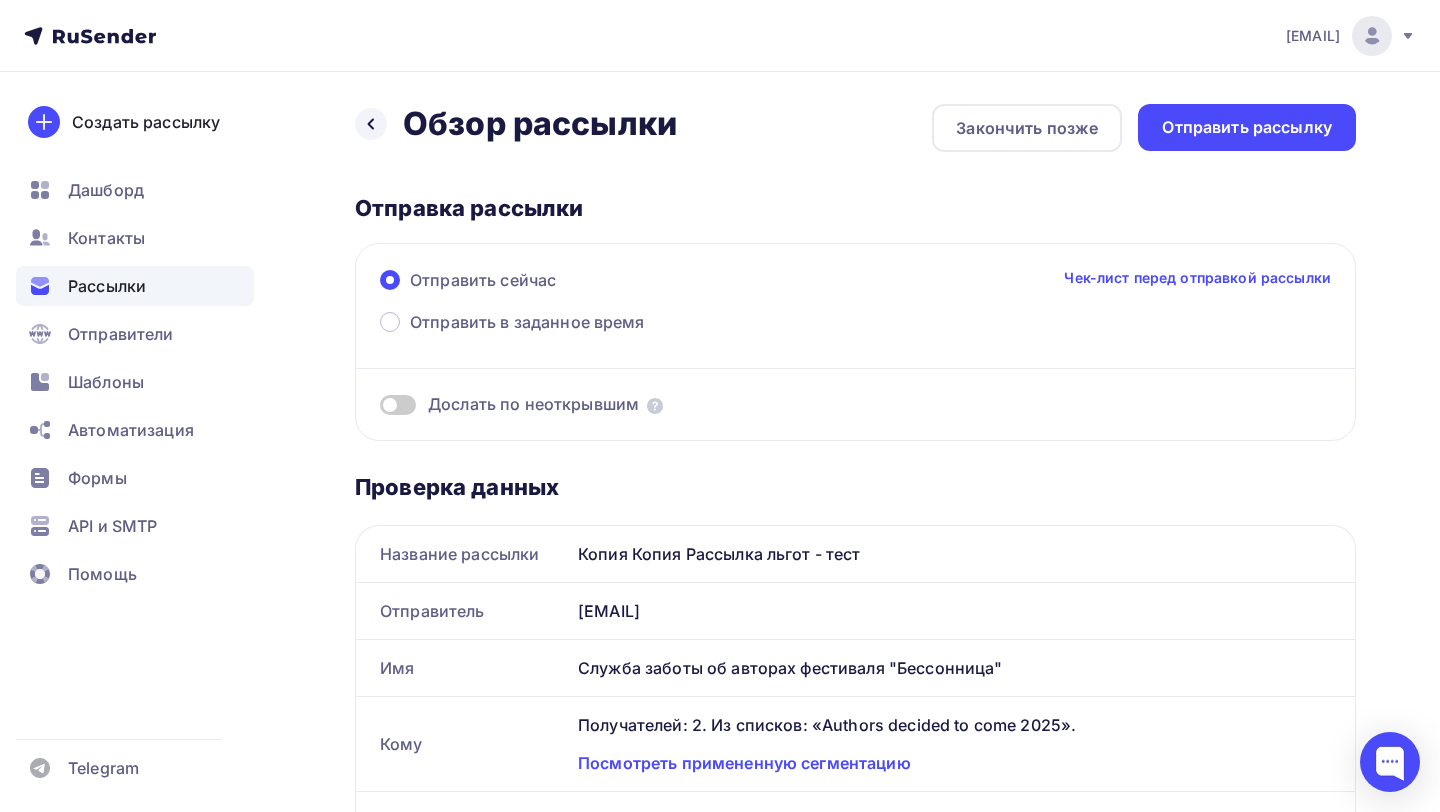 scroll, scrollTop: 0, scrollLeft: 0, axis: both 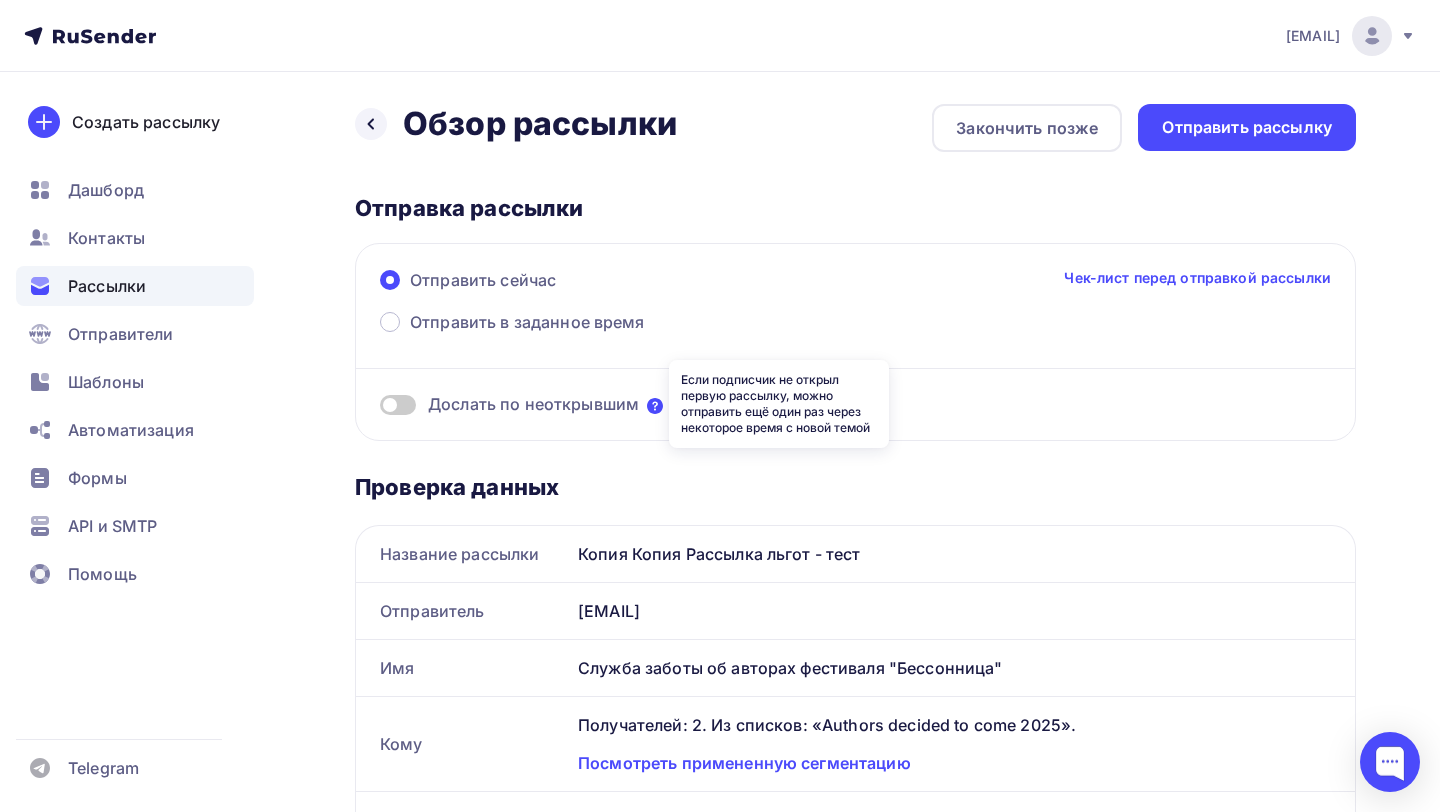click at bounding box center (655, 406) 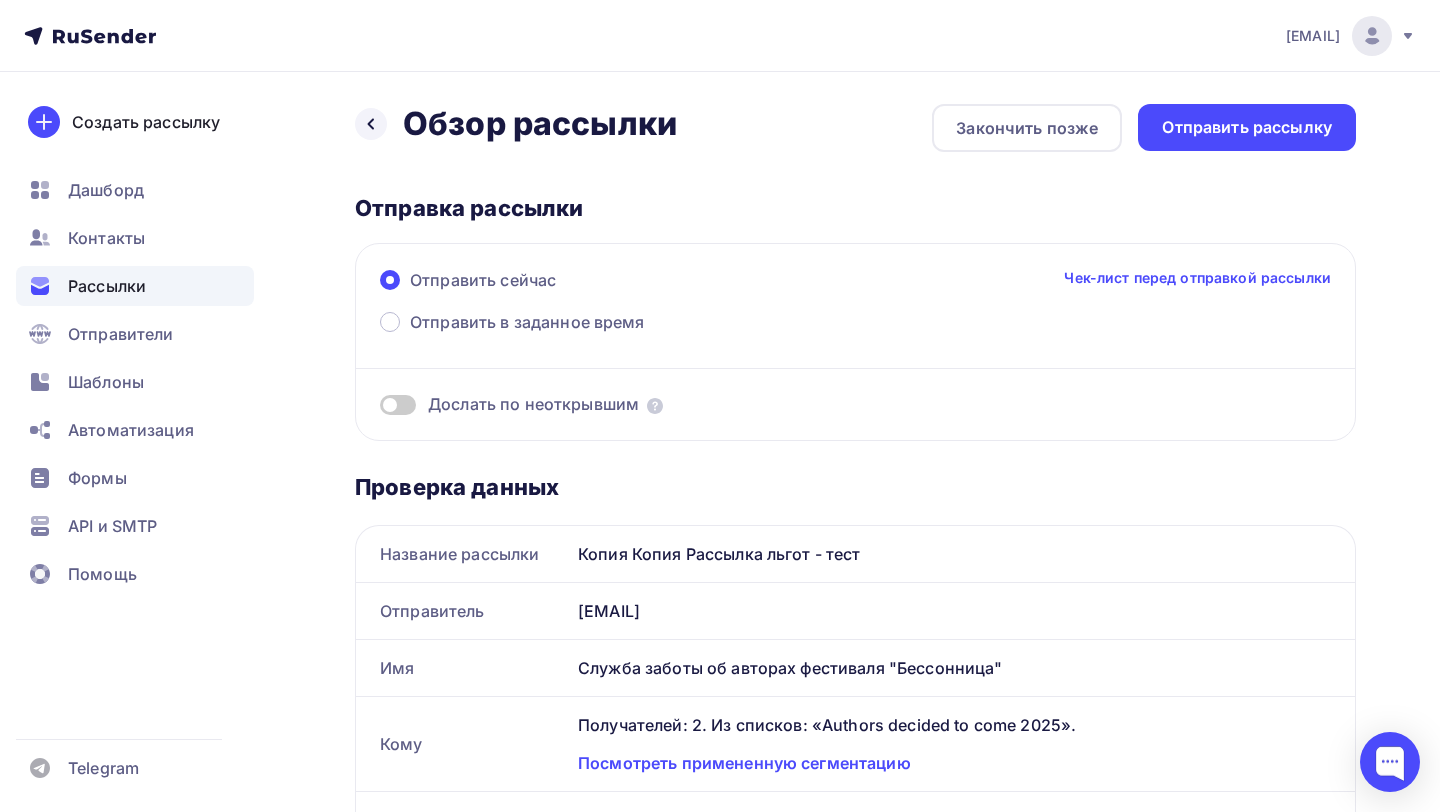 click at bounding box center (398, 405) 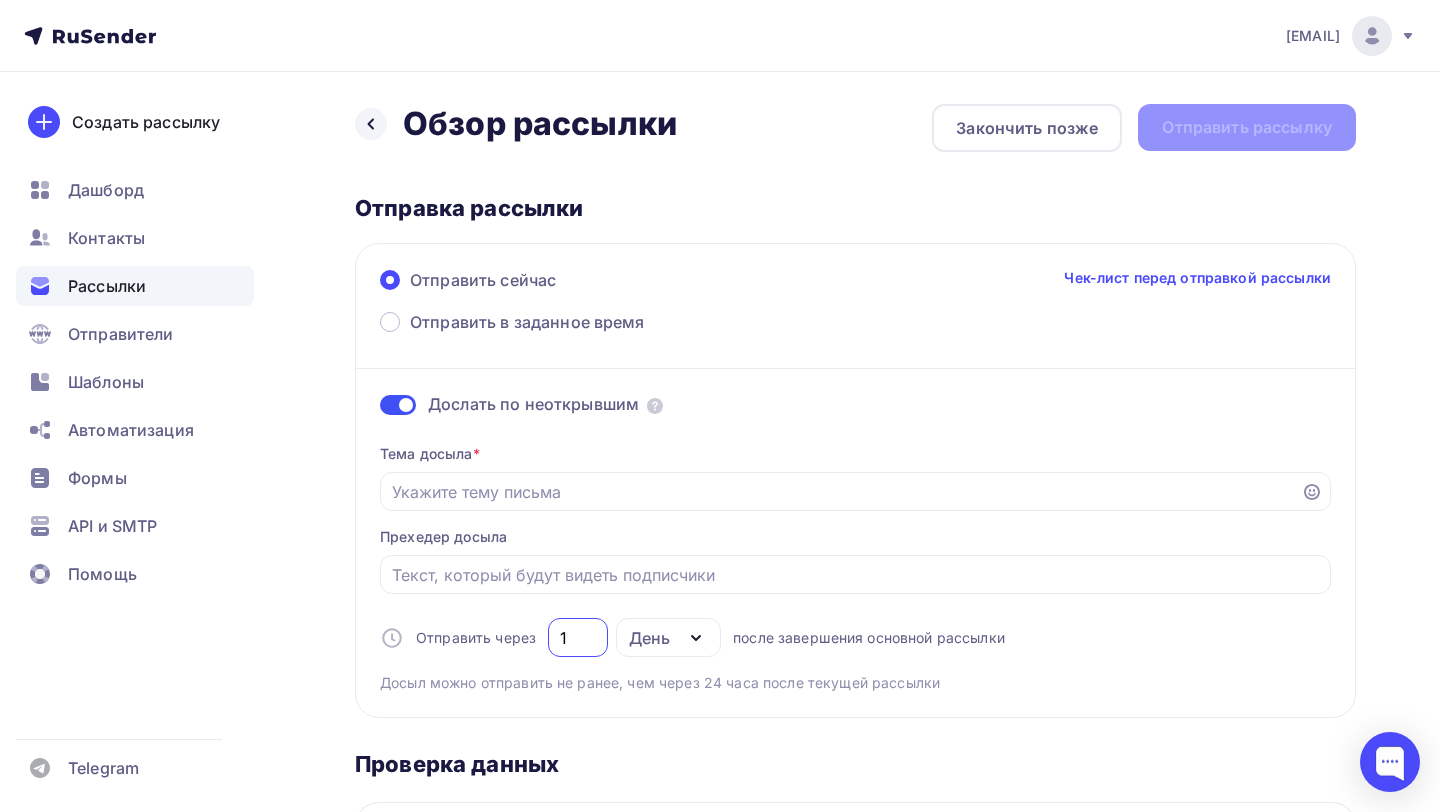 click on "1" at bounding box center [578, 638] 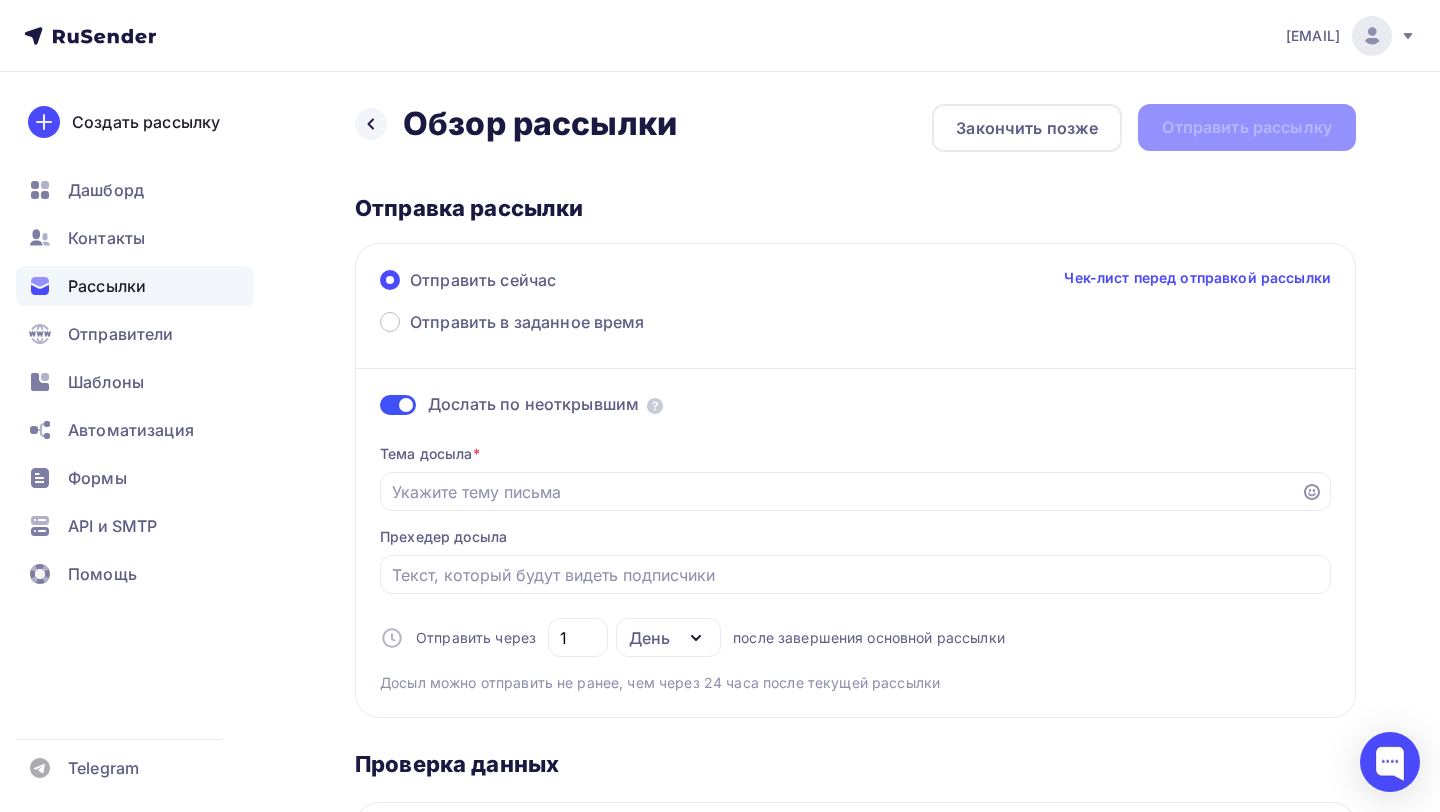 click at bounding box center [398, 405] 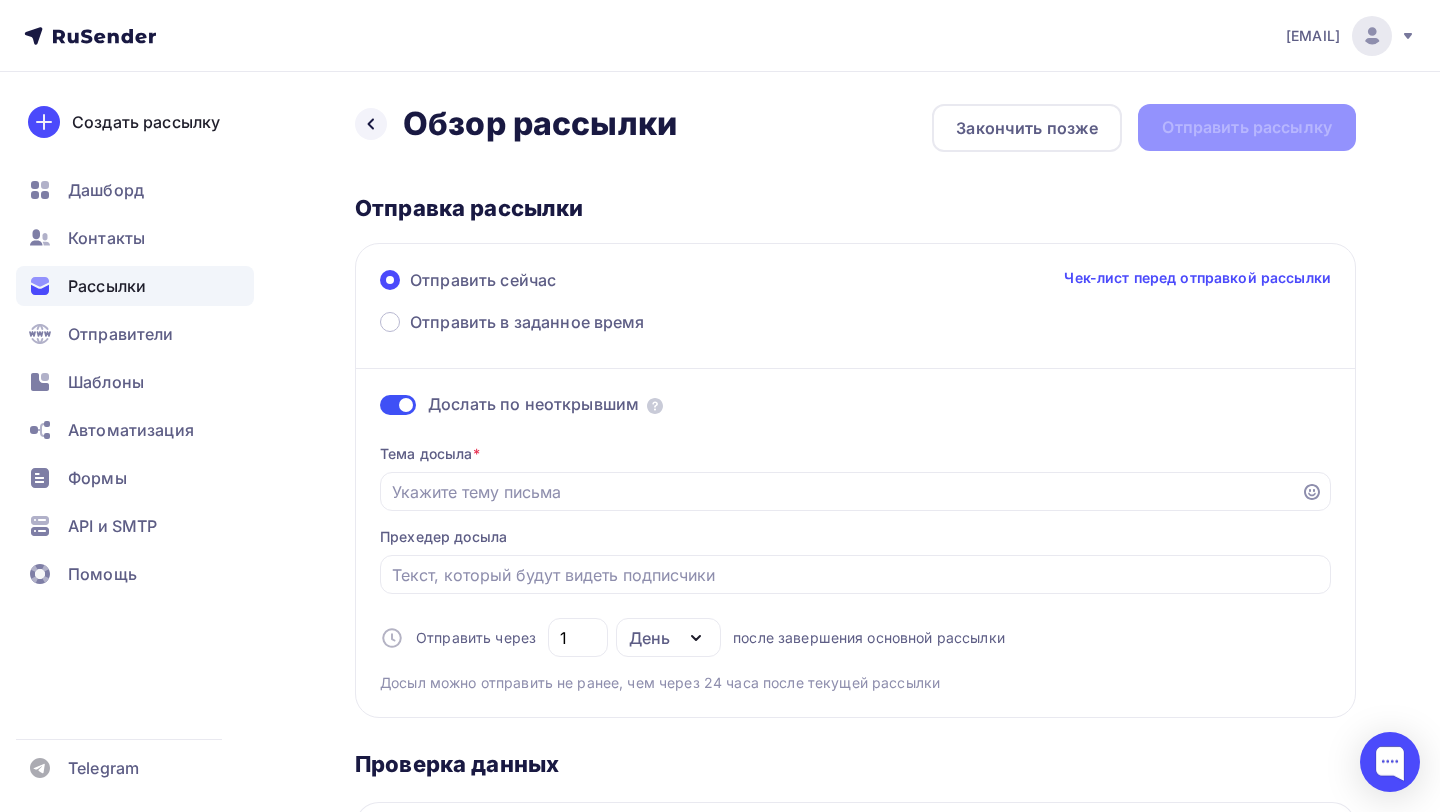 click at bounding box center (380, 408) 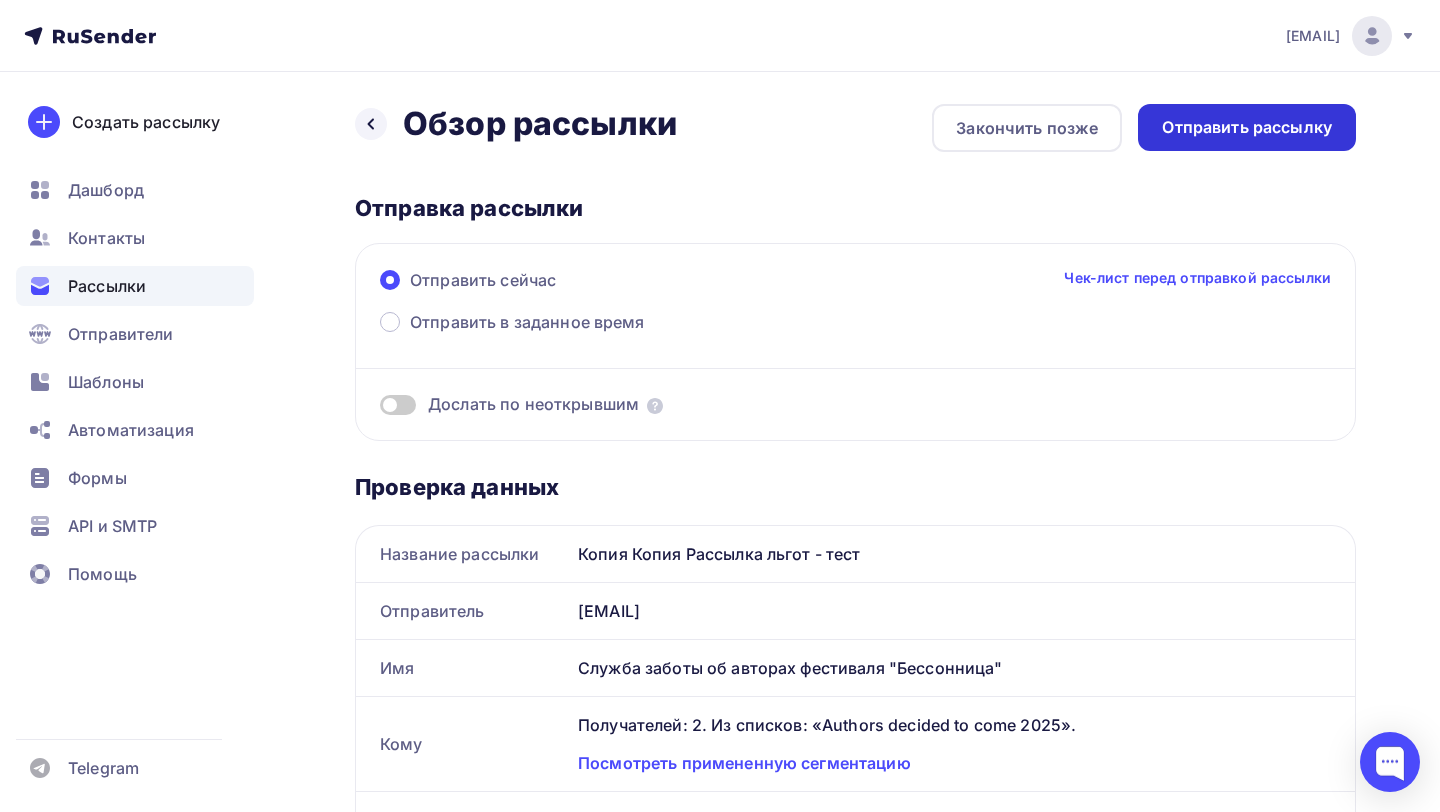 click on "Отправить рассылку" at bounding box center (1247, 127) 